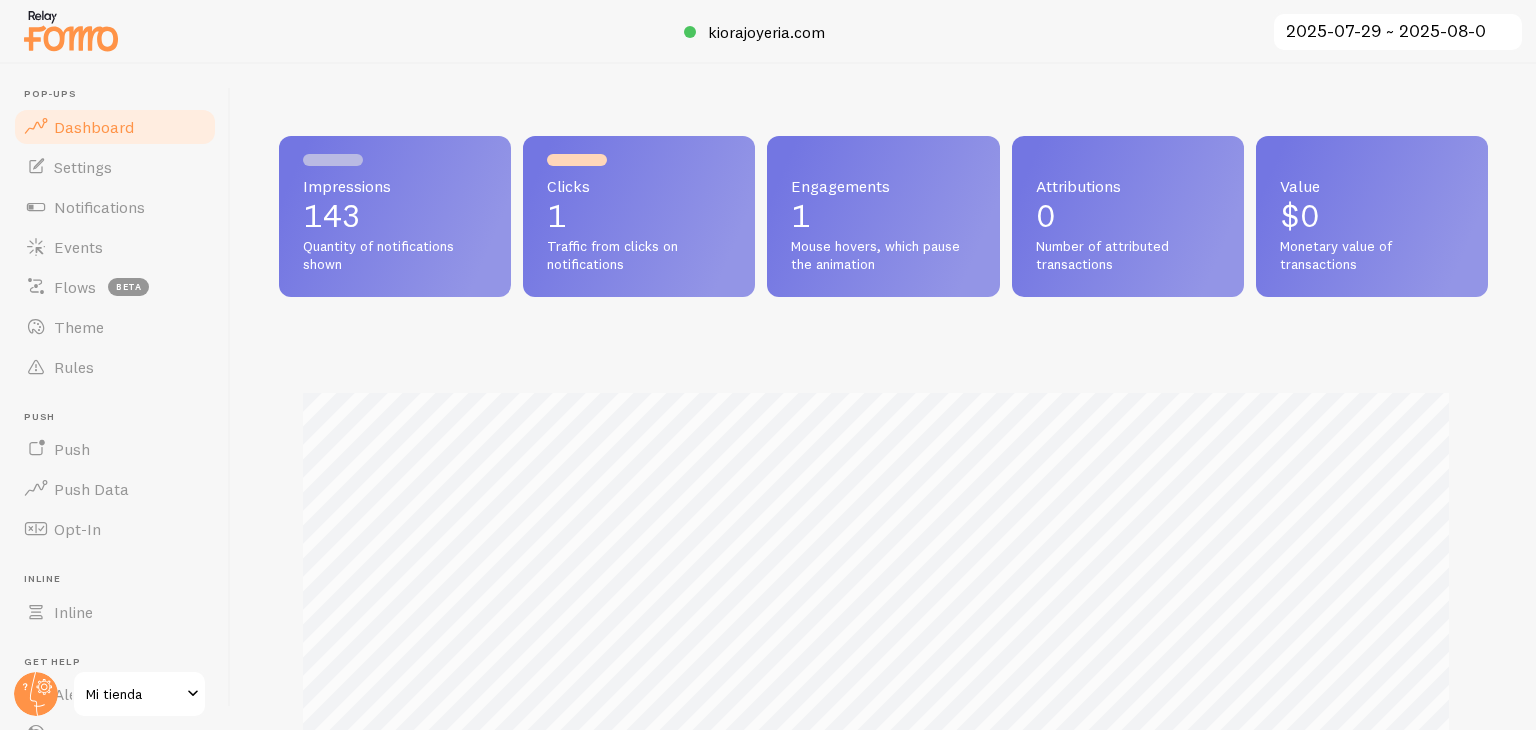 scroll, scrollTop: 0, scrollLeft: 0, axis: both 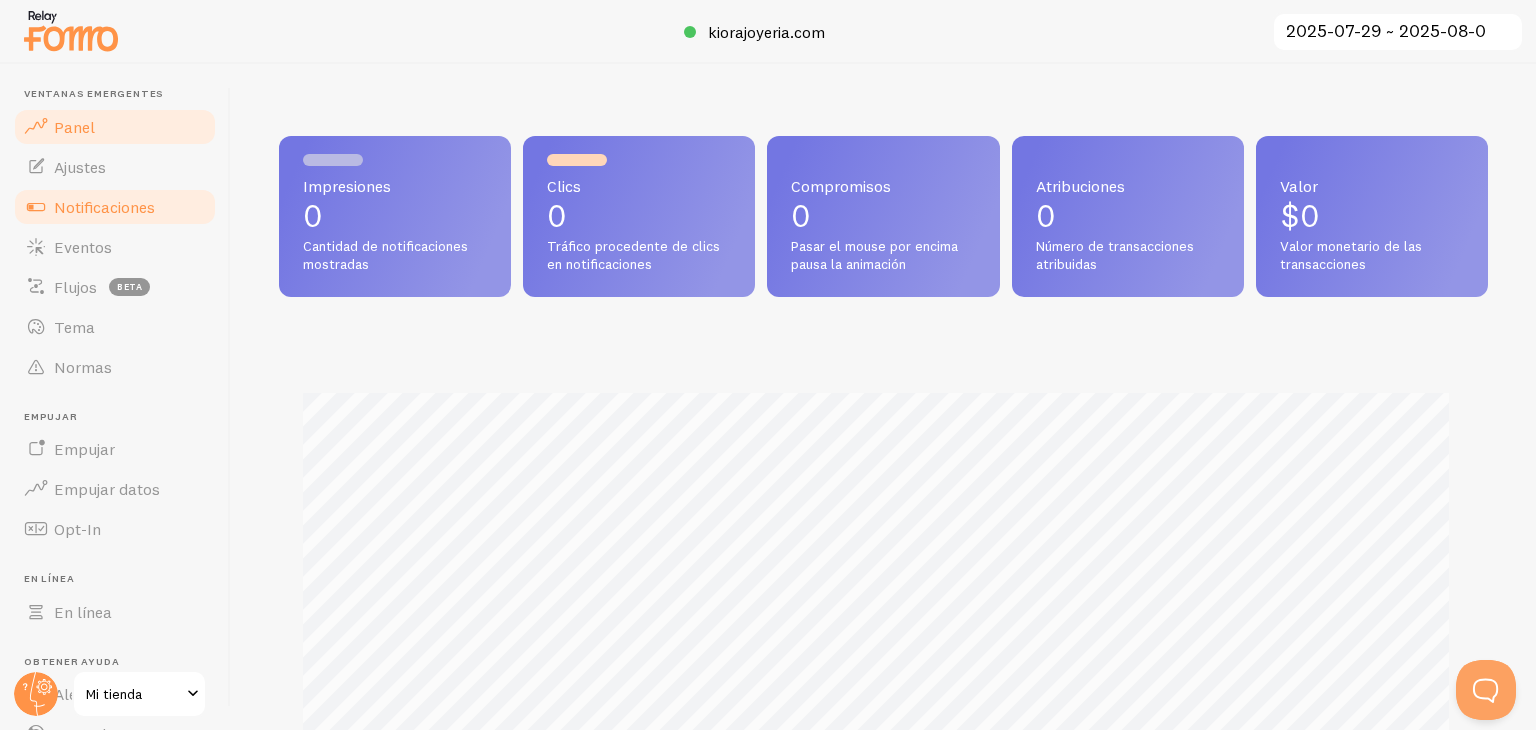click on "Notificaciones" at bounding box center (115, 207) 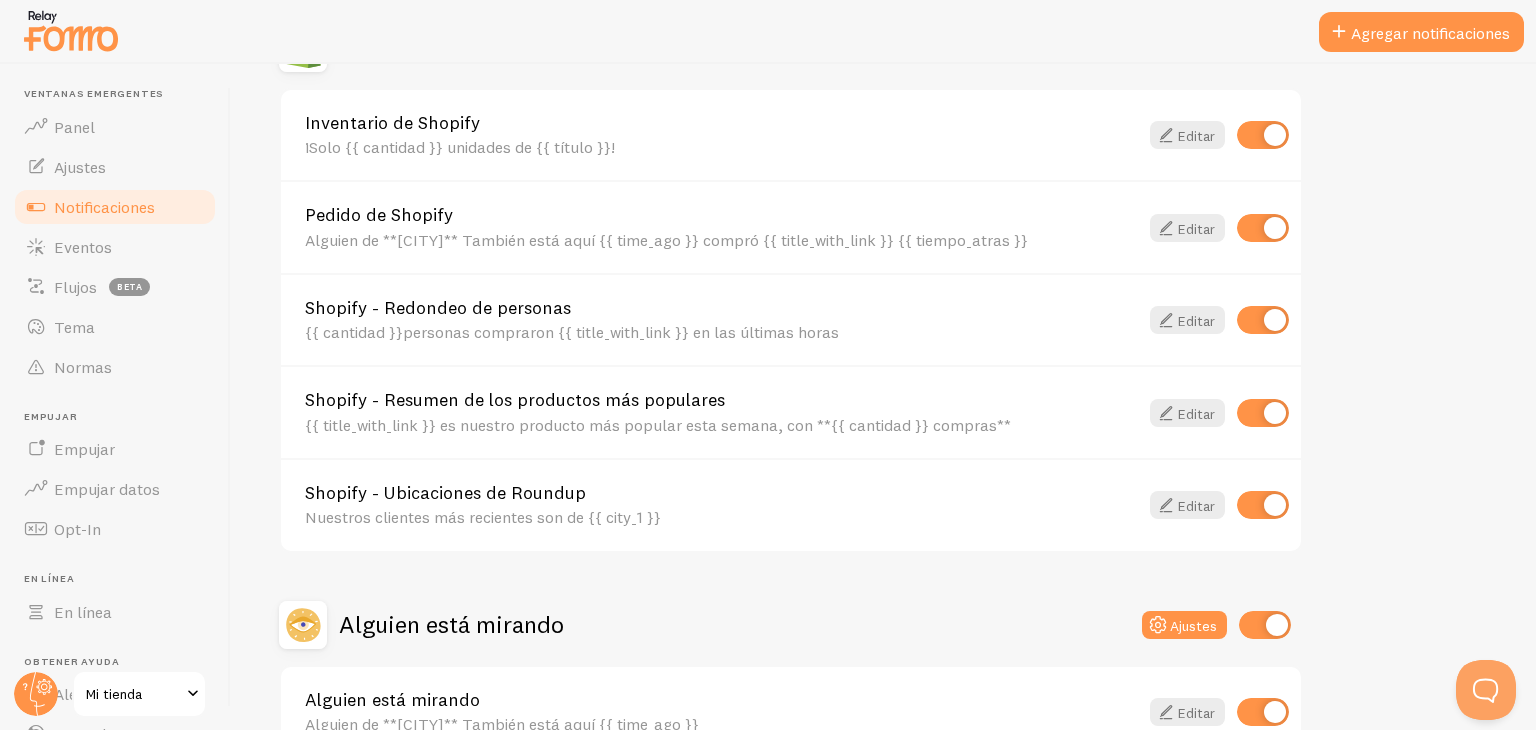 scroll, scrollTop: 876, scrollLeft: 0, axis: vertical 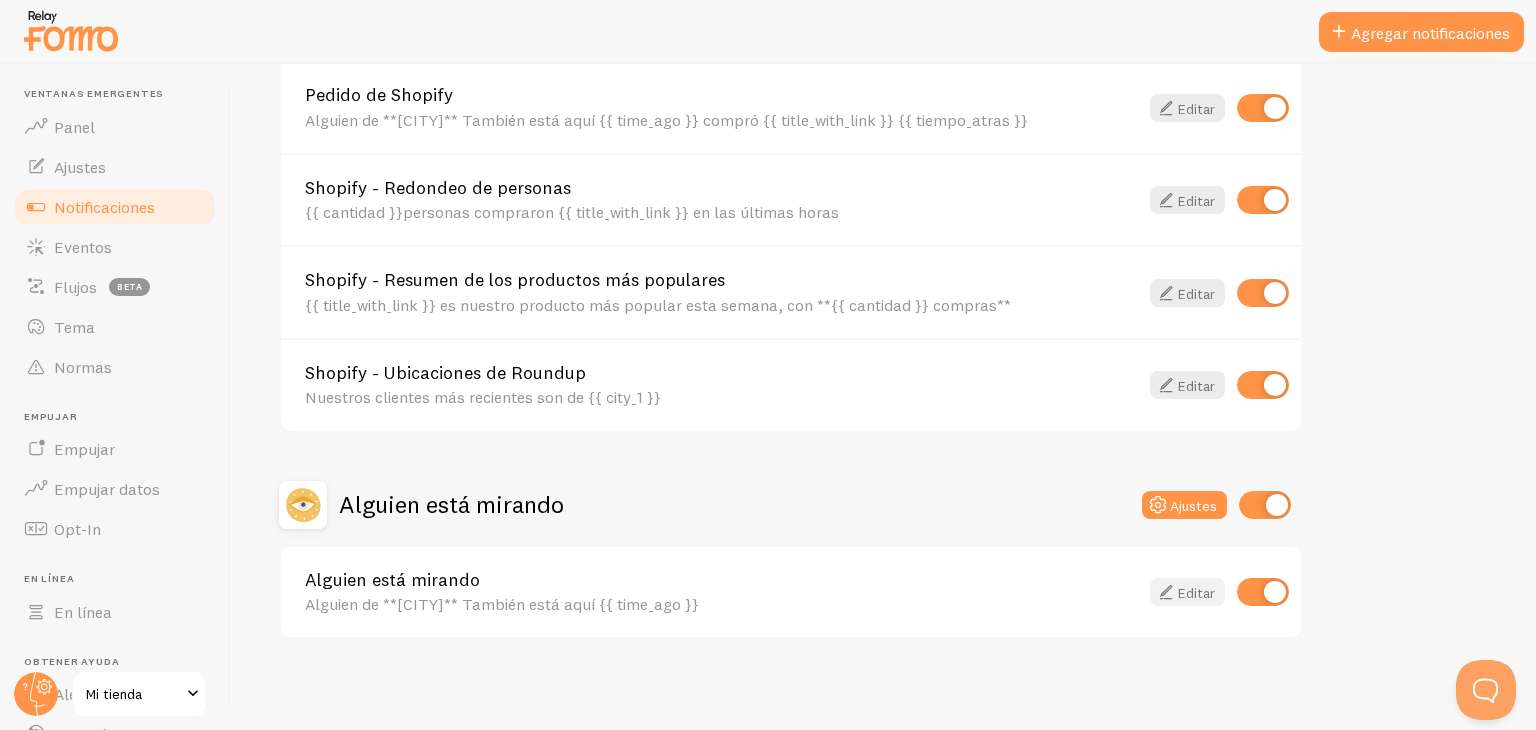 click on "Editar" at bounding box center (1196, 593) 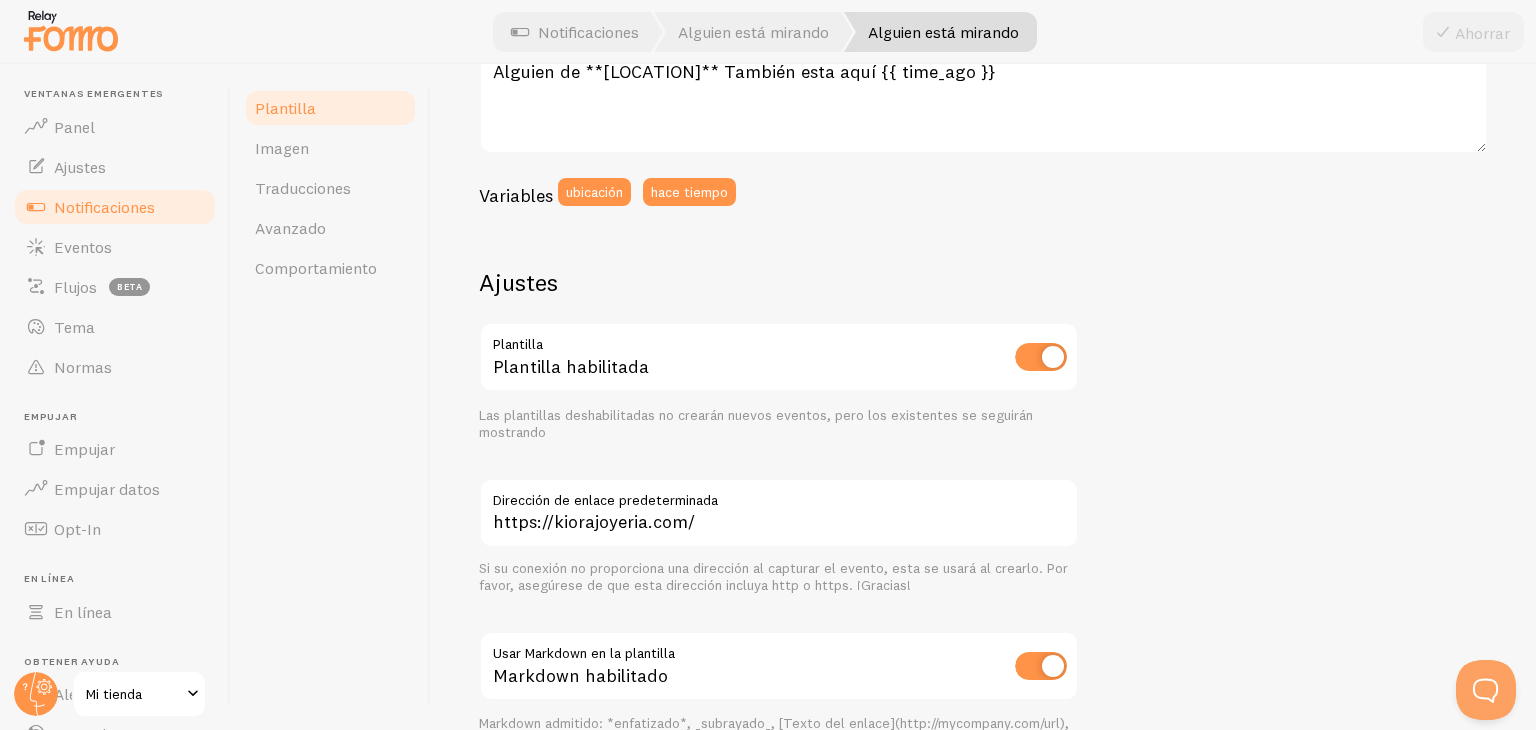 scroll, scrollTop: 460, scrollLeft: 0, axis: vertical 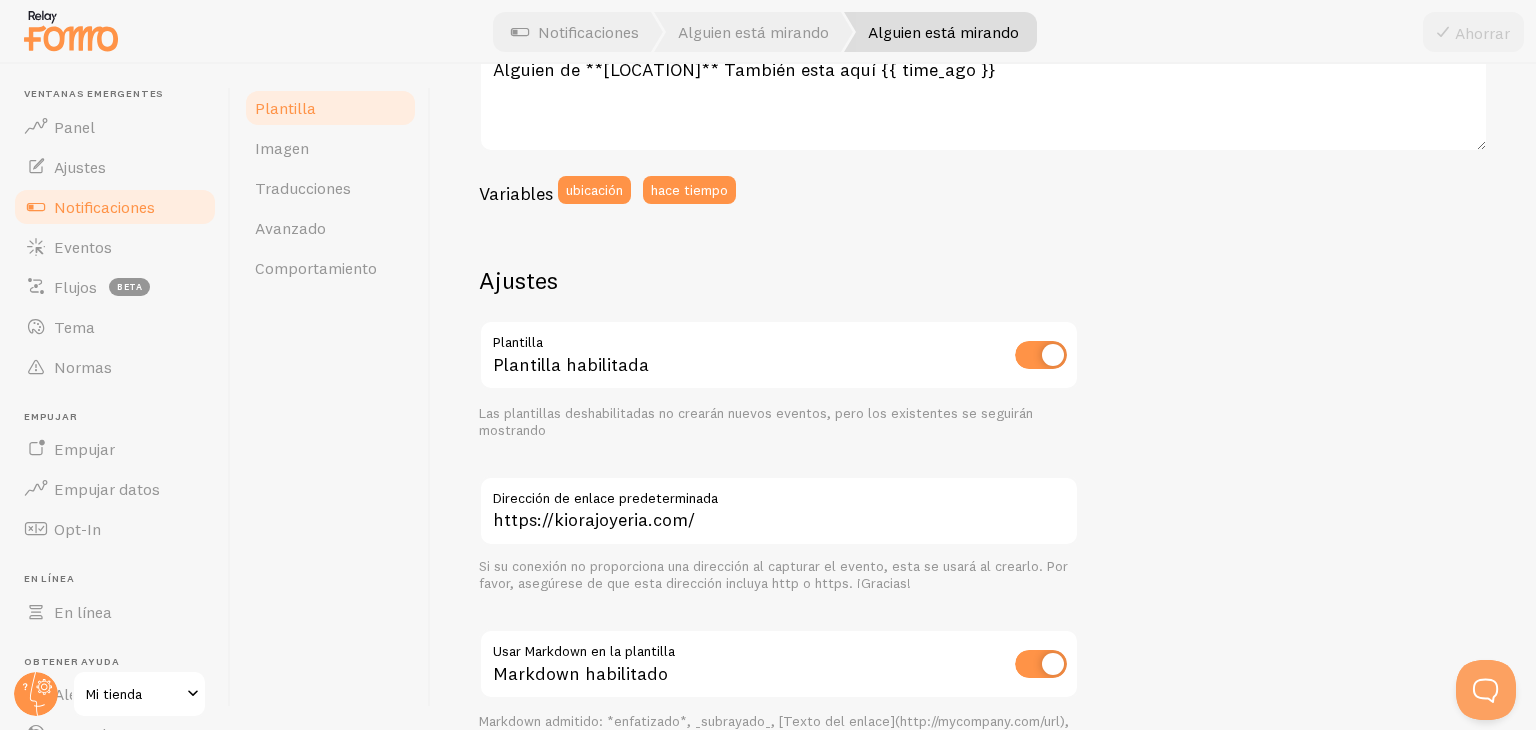 click at bounding box center [1041, 355] 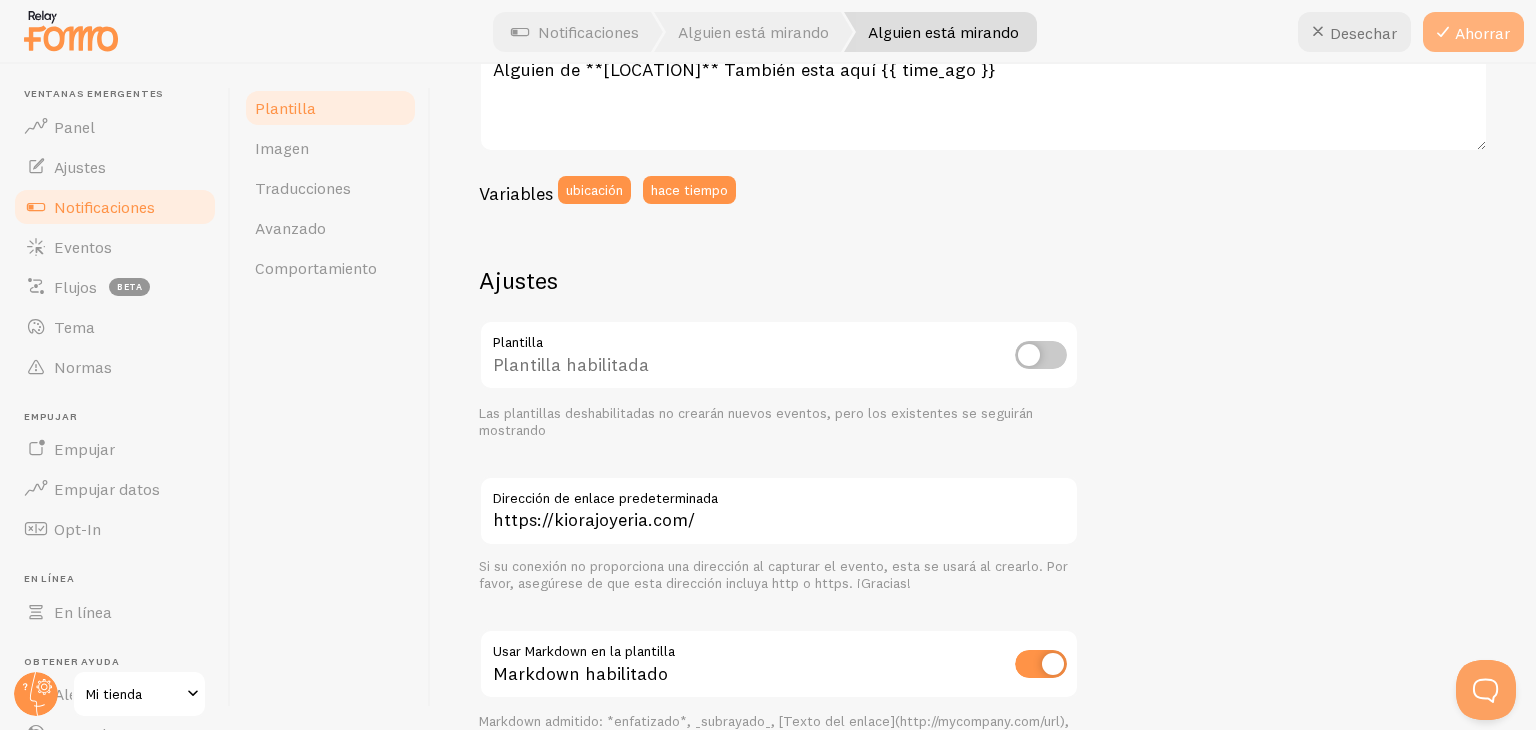 click on "Ahorrar" at bounding box center [1482, 33] 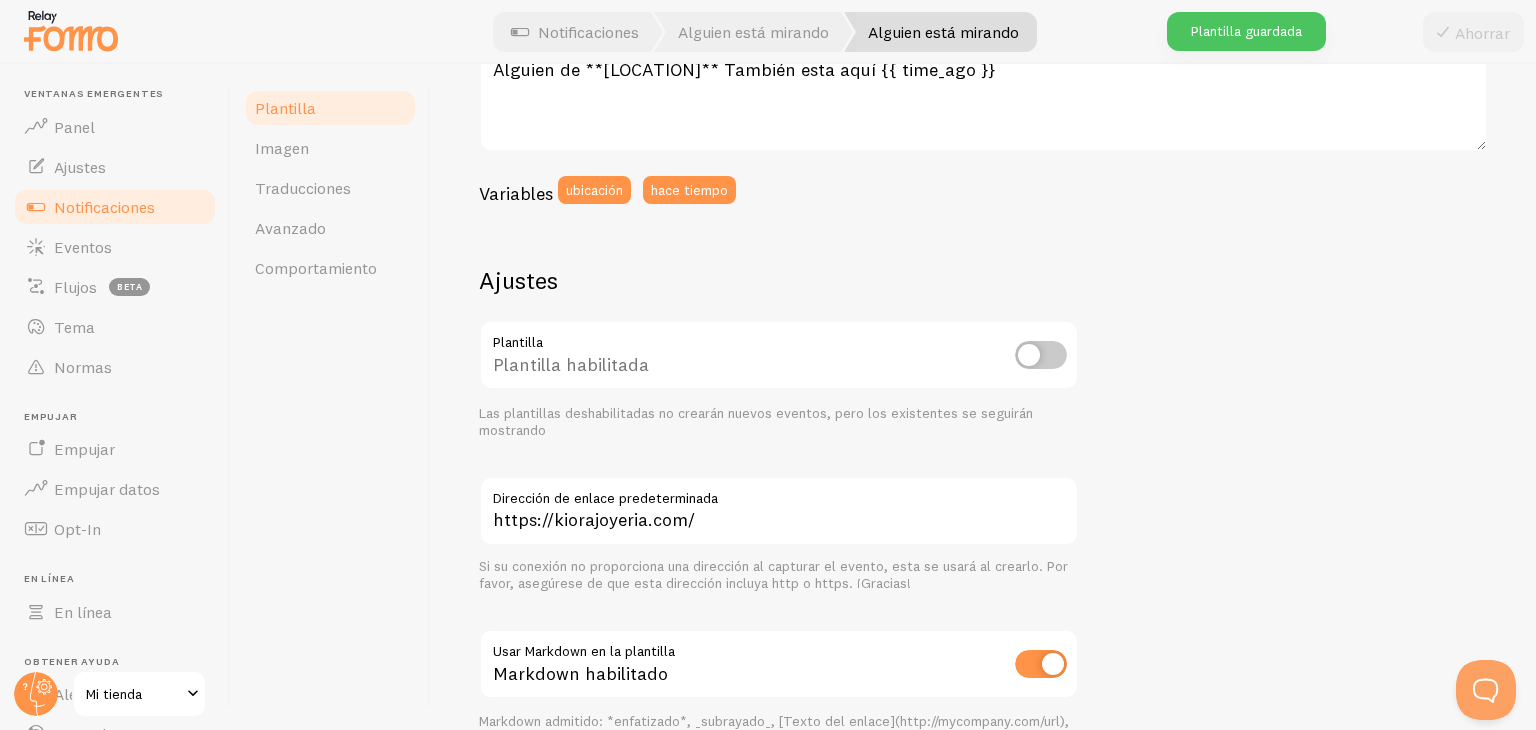click on "Notificaciones" at bounding box center (104, 207) 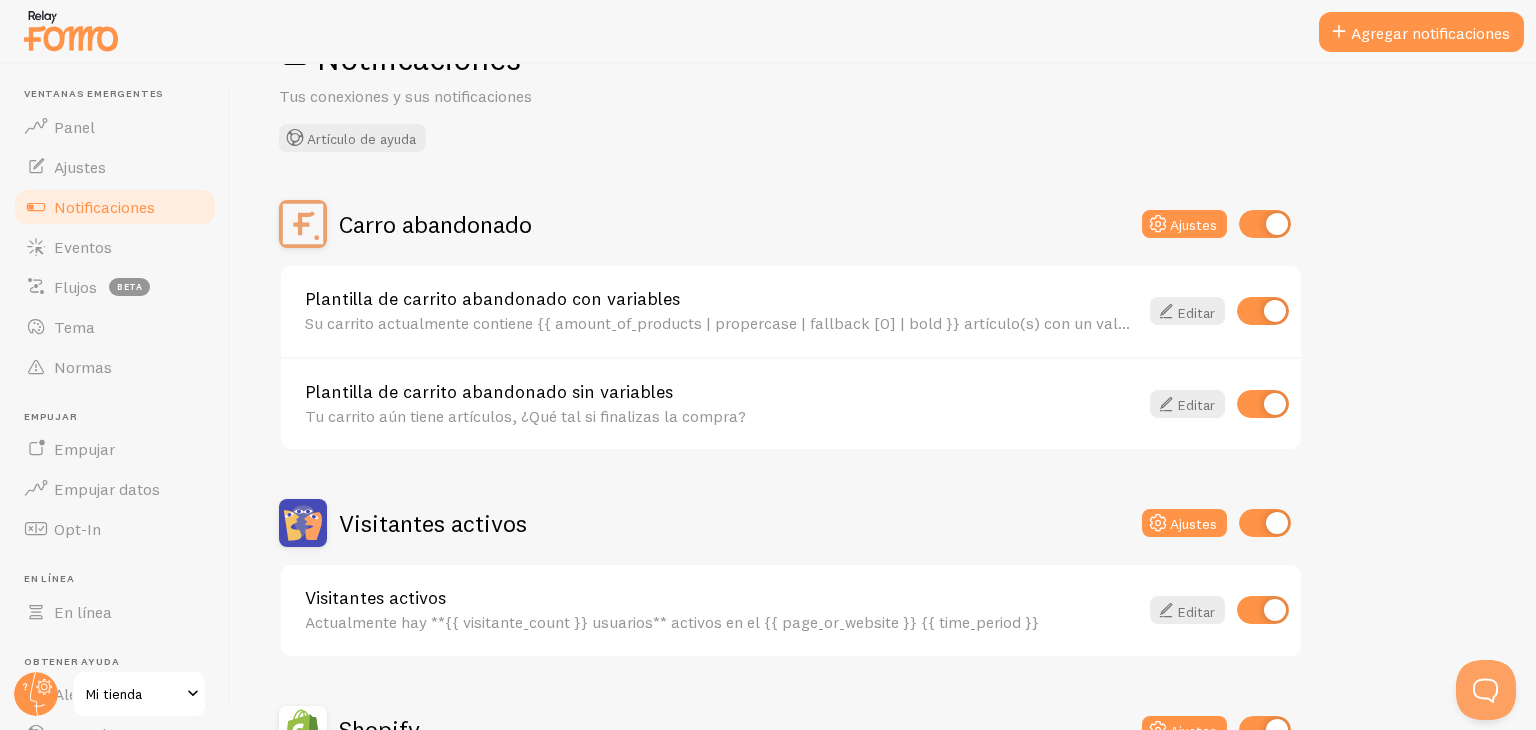 scroll, scrollTop: 0, scrollLeft: 0, axis: both 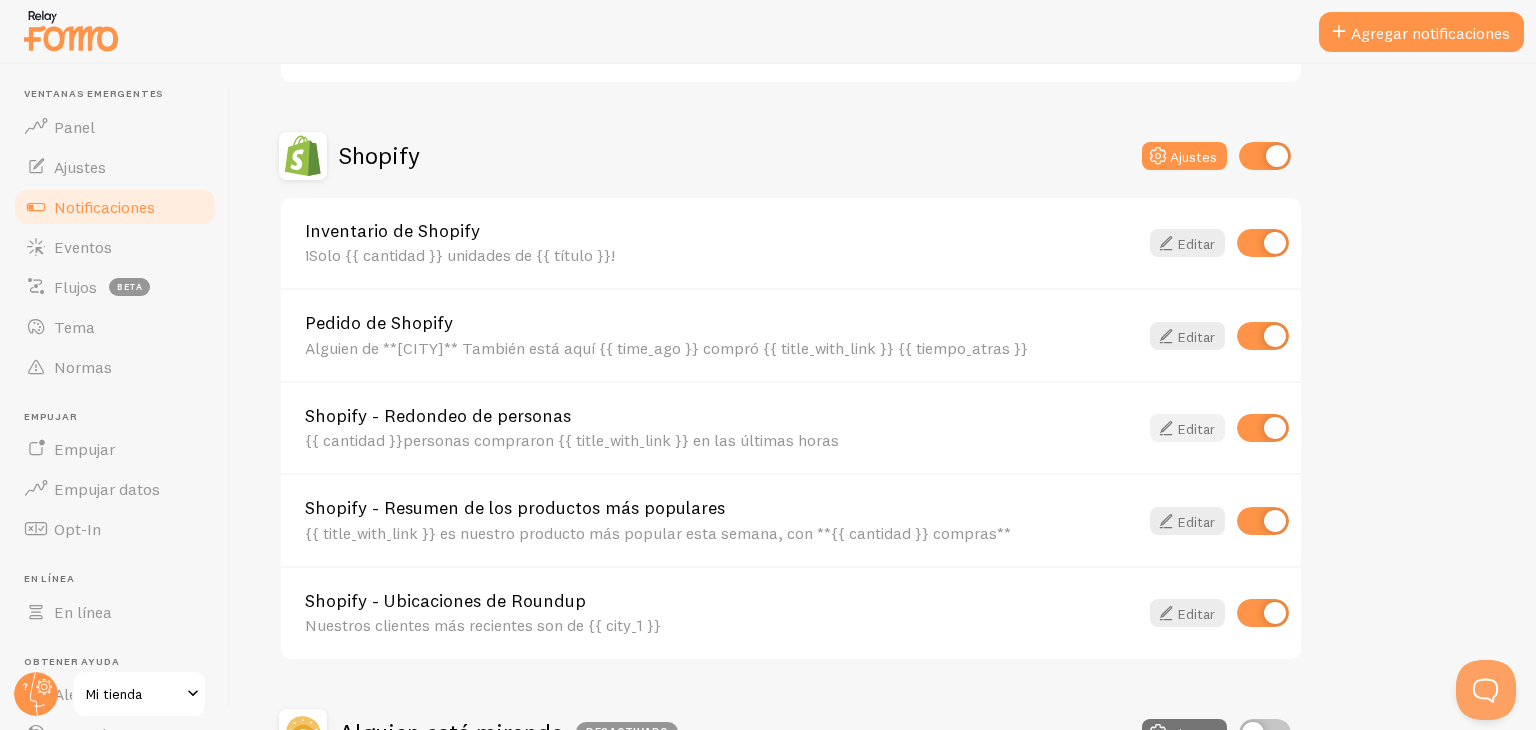 click on "Editar" at bounding box center (1196, 429) 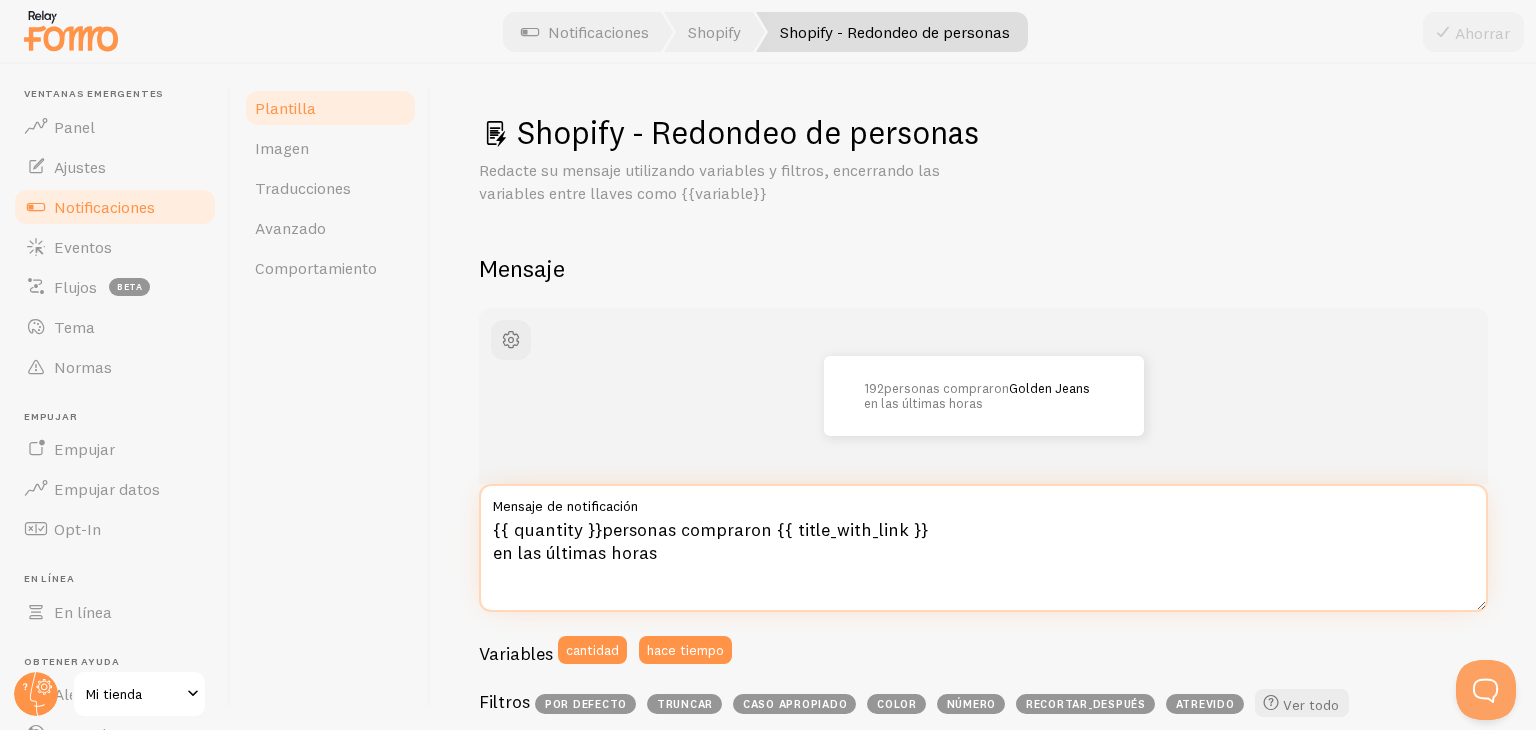 click on "{{ quantity }}personas compraron {{ title_with_link }}
en las últimas horas" at bounding box center (983, 548) 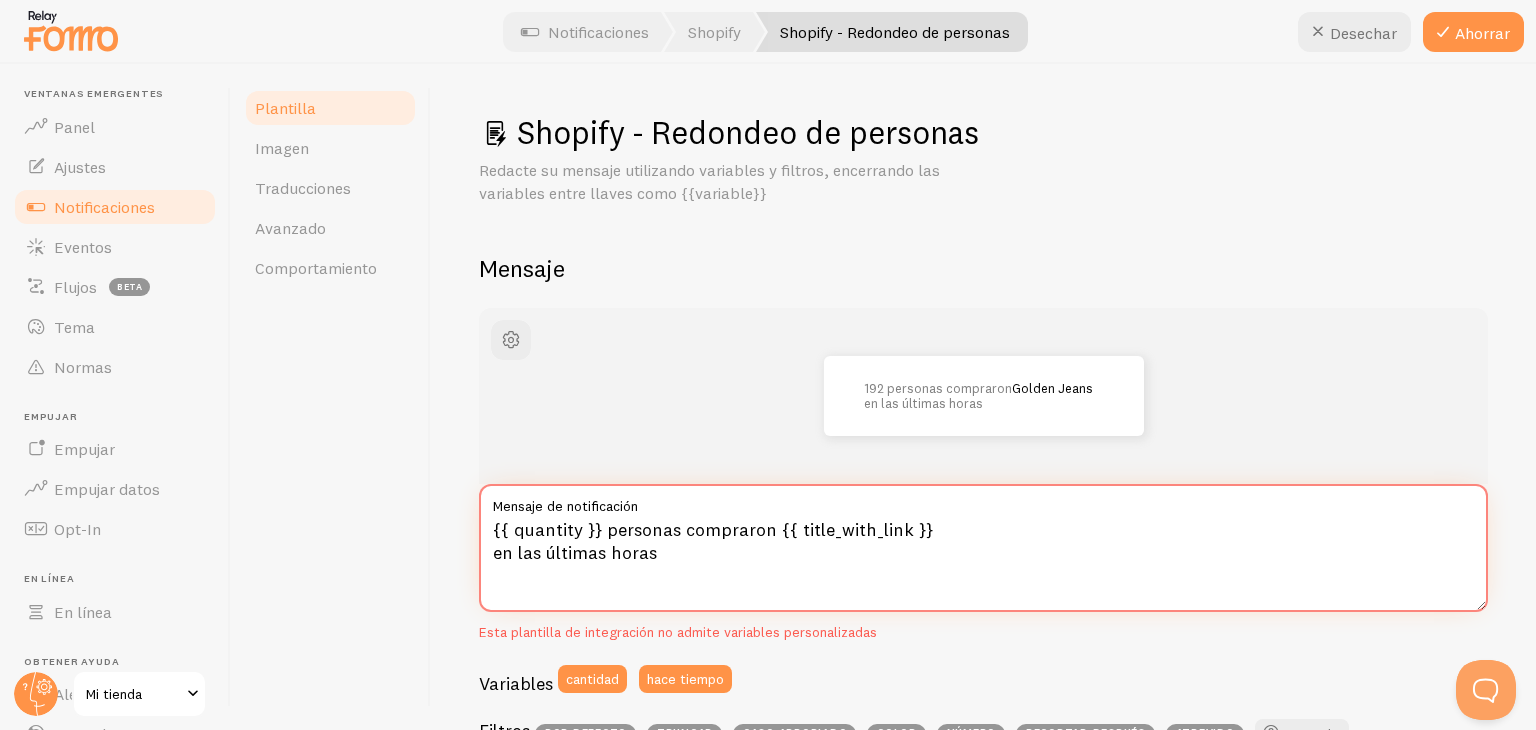 type on "{{ quantity }}personas compraron {{ title_with_link }}
en las últimas horas" 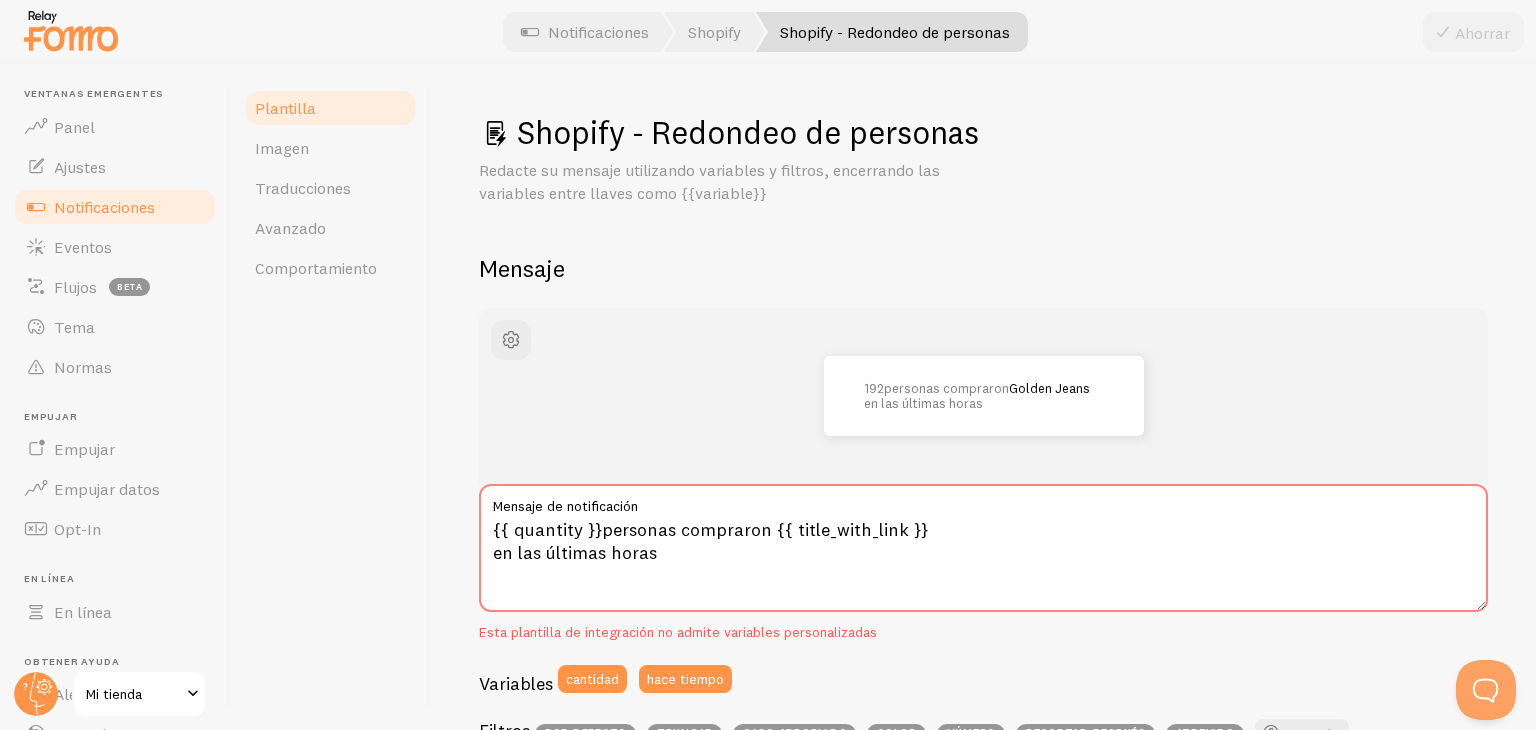 click on "192 personas compraron Golden Jeans en las últimas horas" at bounding box center (983, 396) 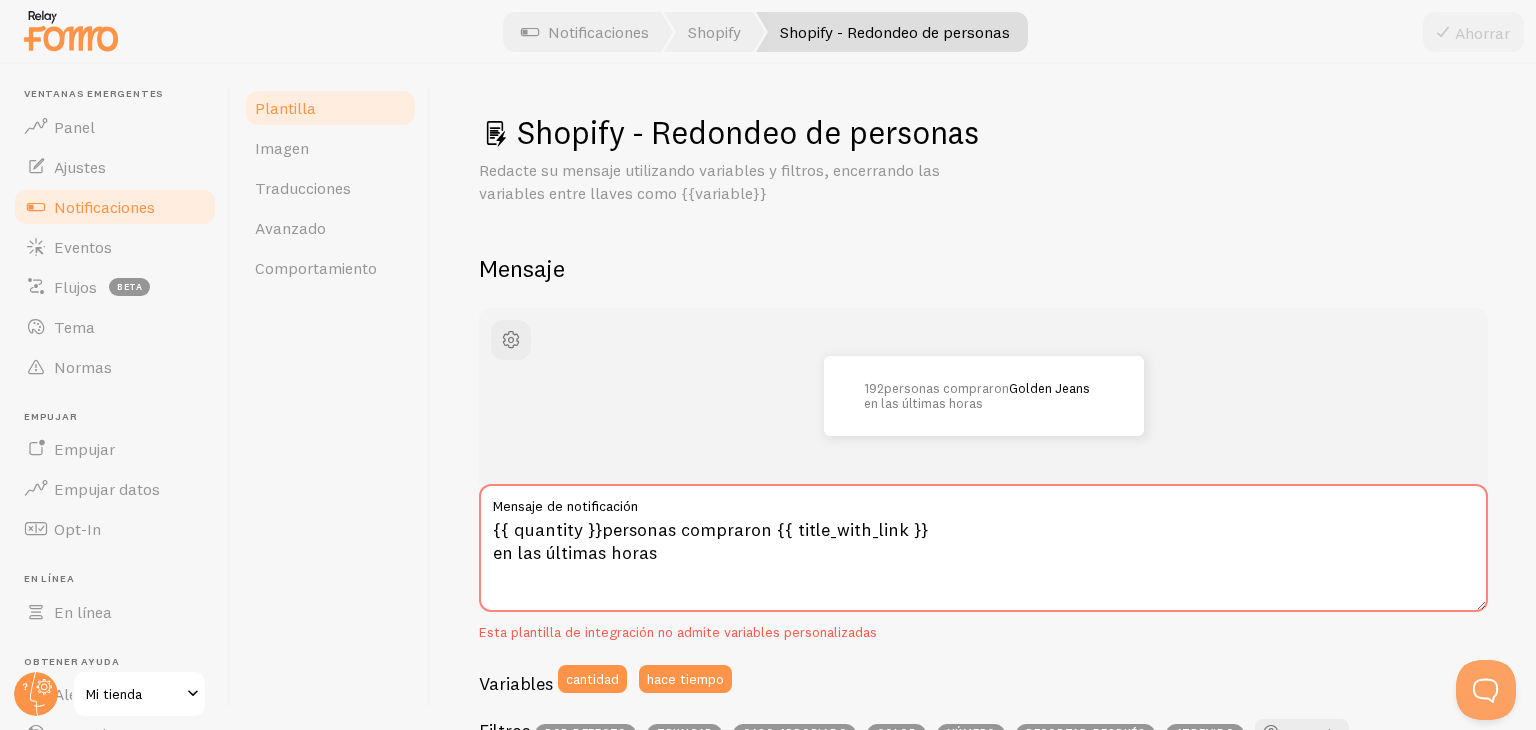 click on "Notificaciones" at bounding box center (115, 207) 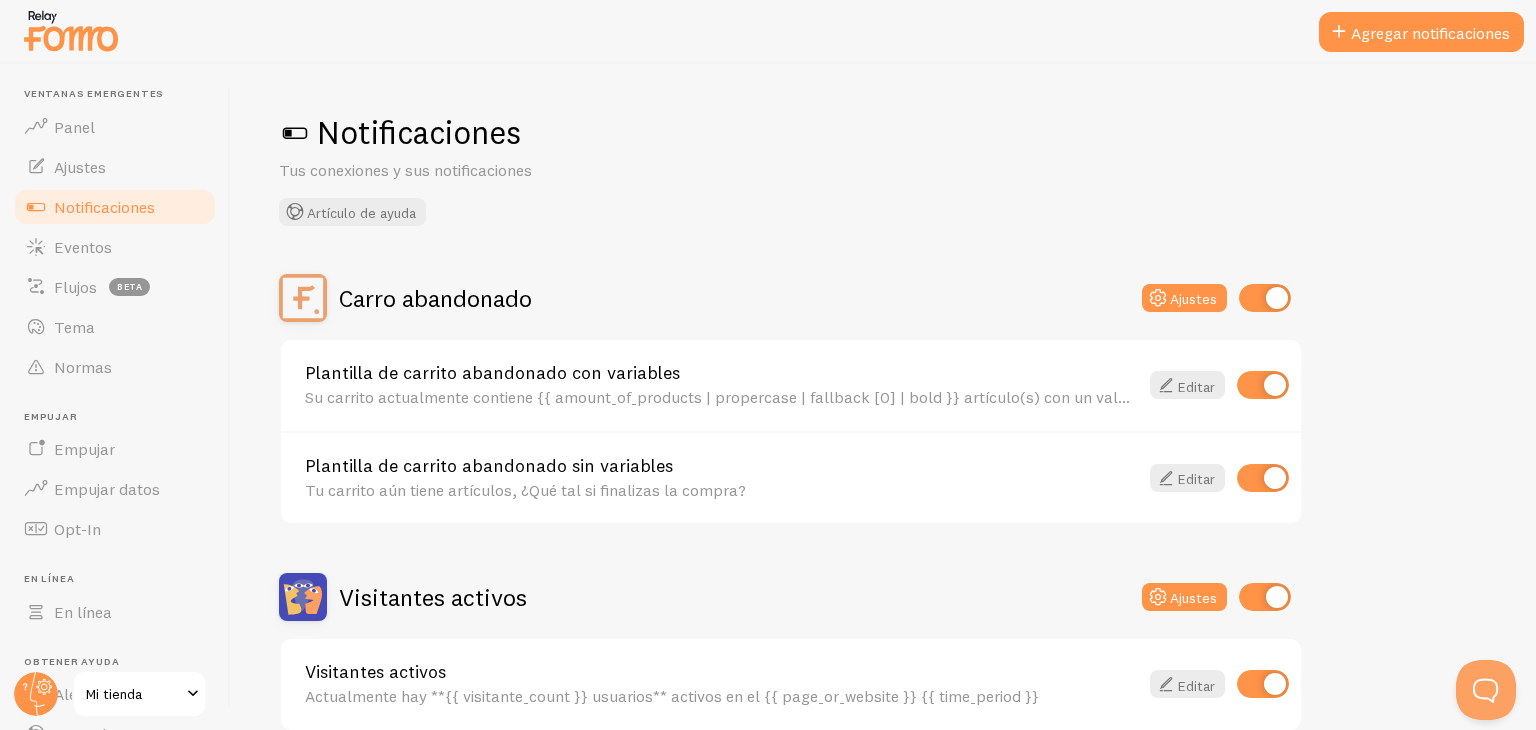 scroll, scrollTop: 876, scrollLeft: 0, axis: vertical 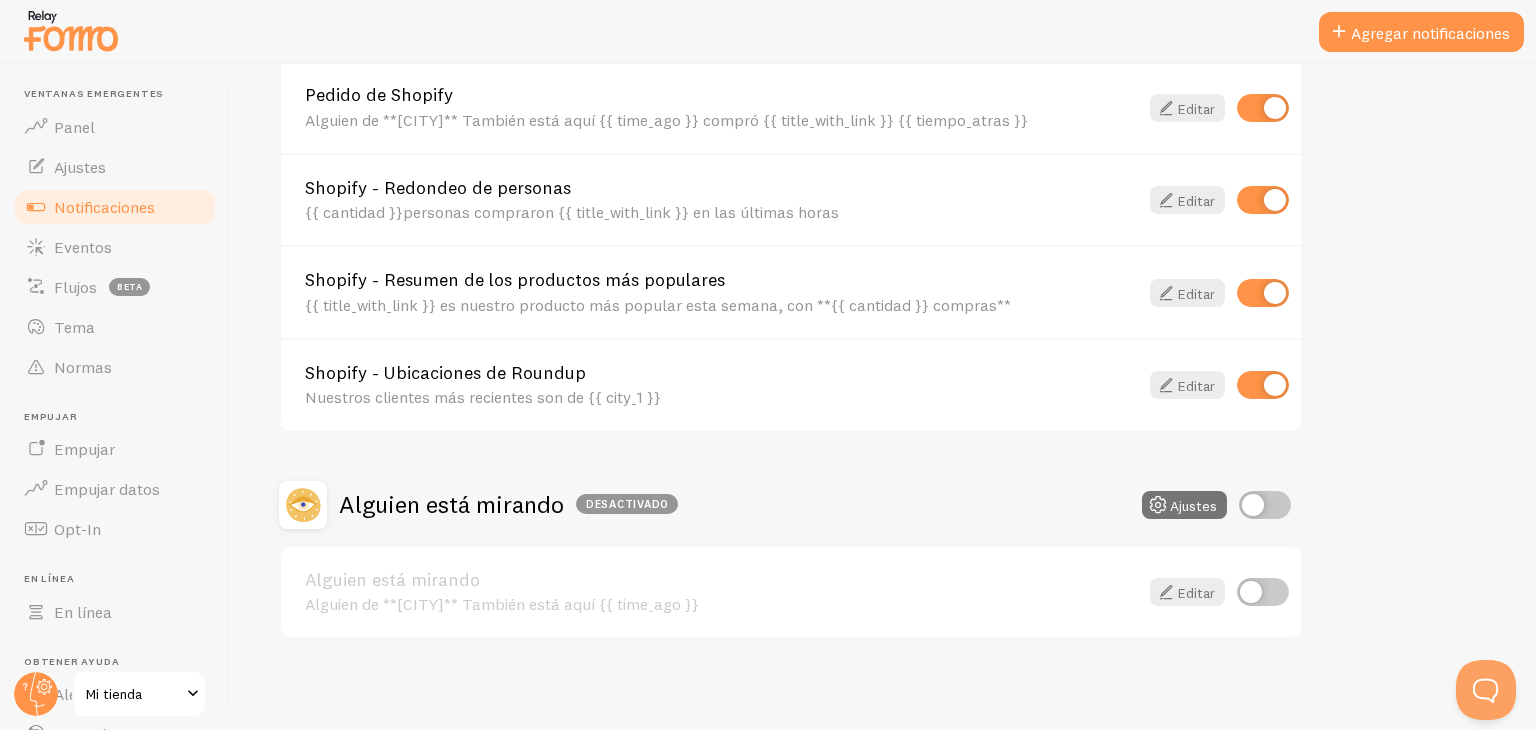 click at bounding box center (1265, 505) 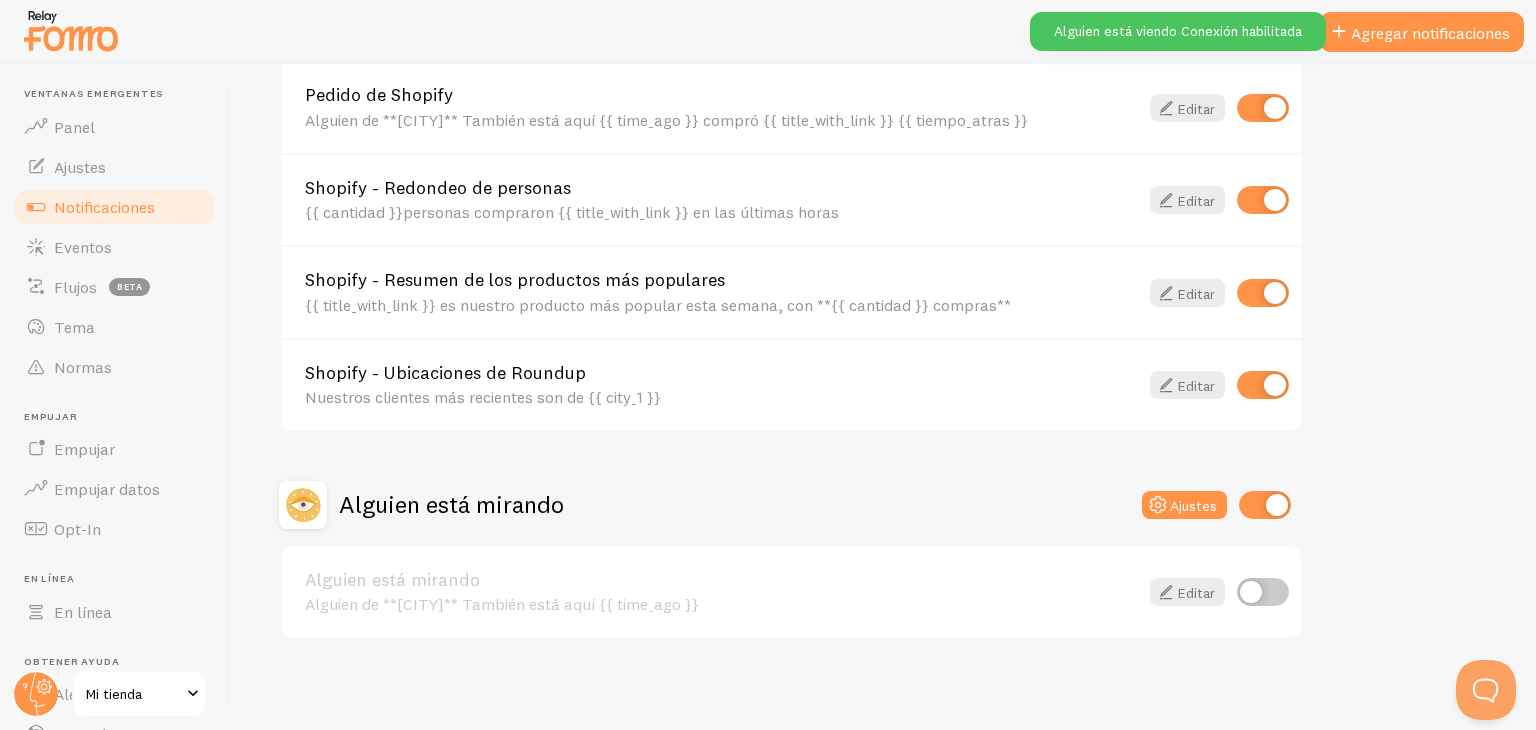 click at bounding box center (1263, 592) 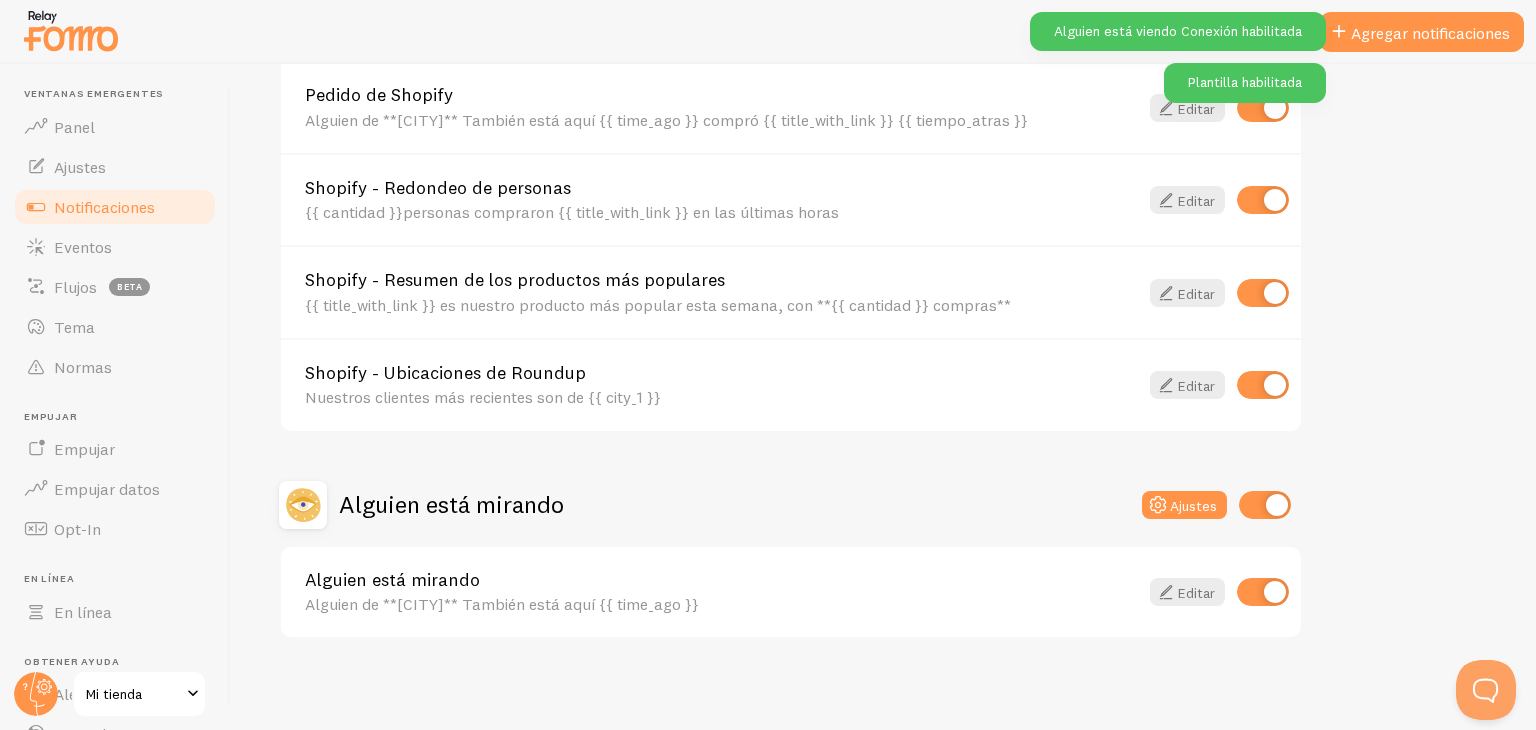 click on "Alguien de **[CITY]** También está aquí {{ time_ago }}
Editar" at bounding box center [791, 592] 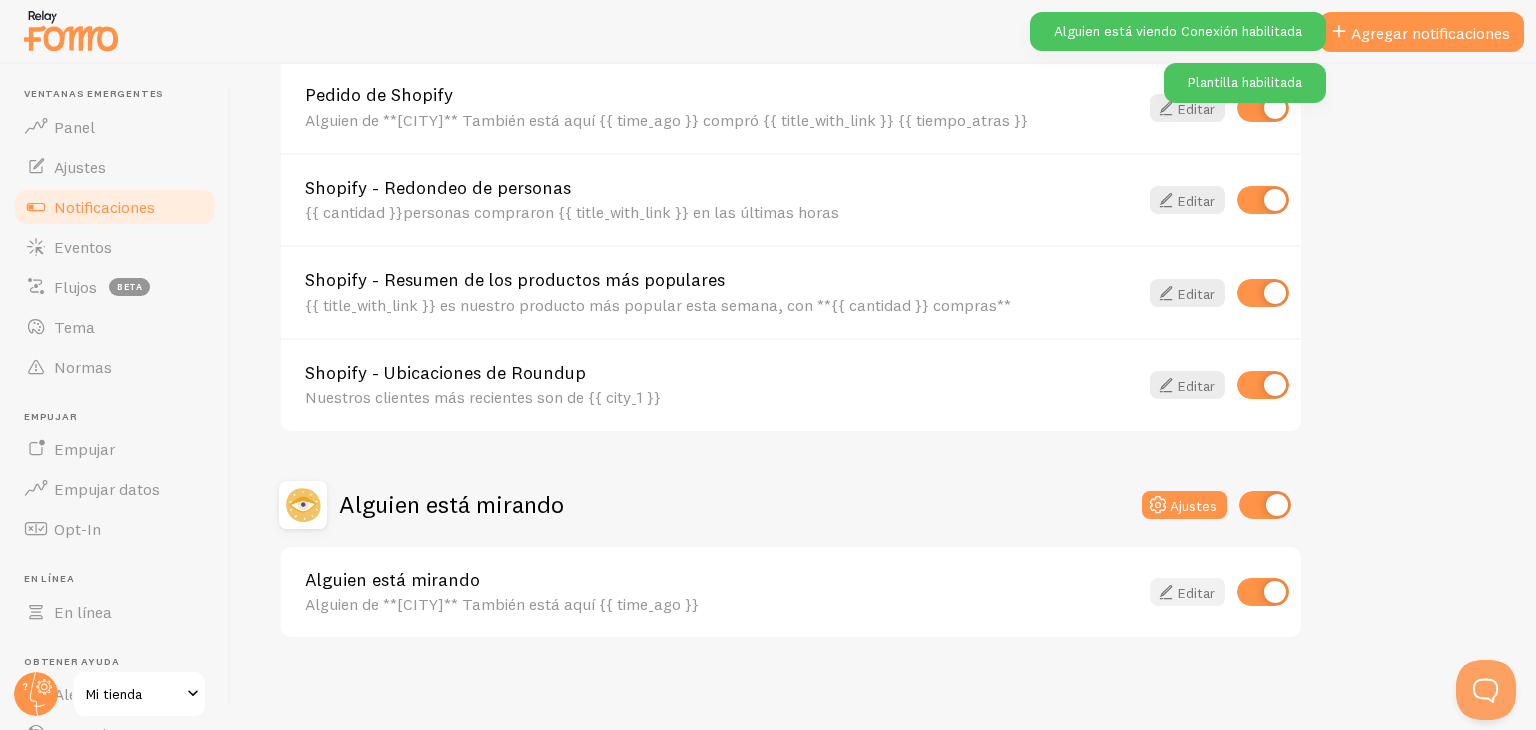 click on "Editar" at bounding box center (1187, 592) 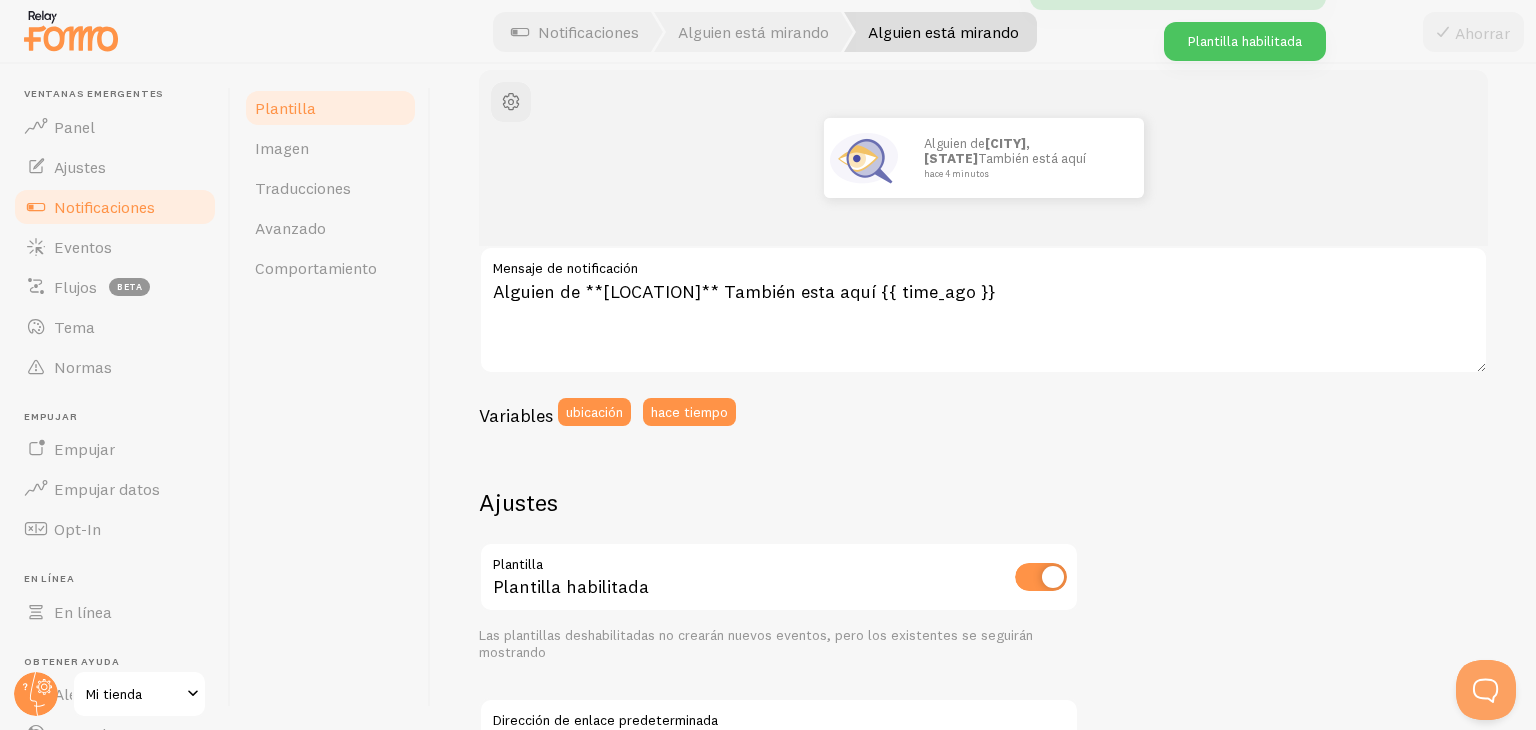 scroll, scrollTop: 239, scrollLeft: 0, axis: vertical 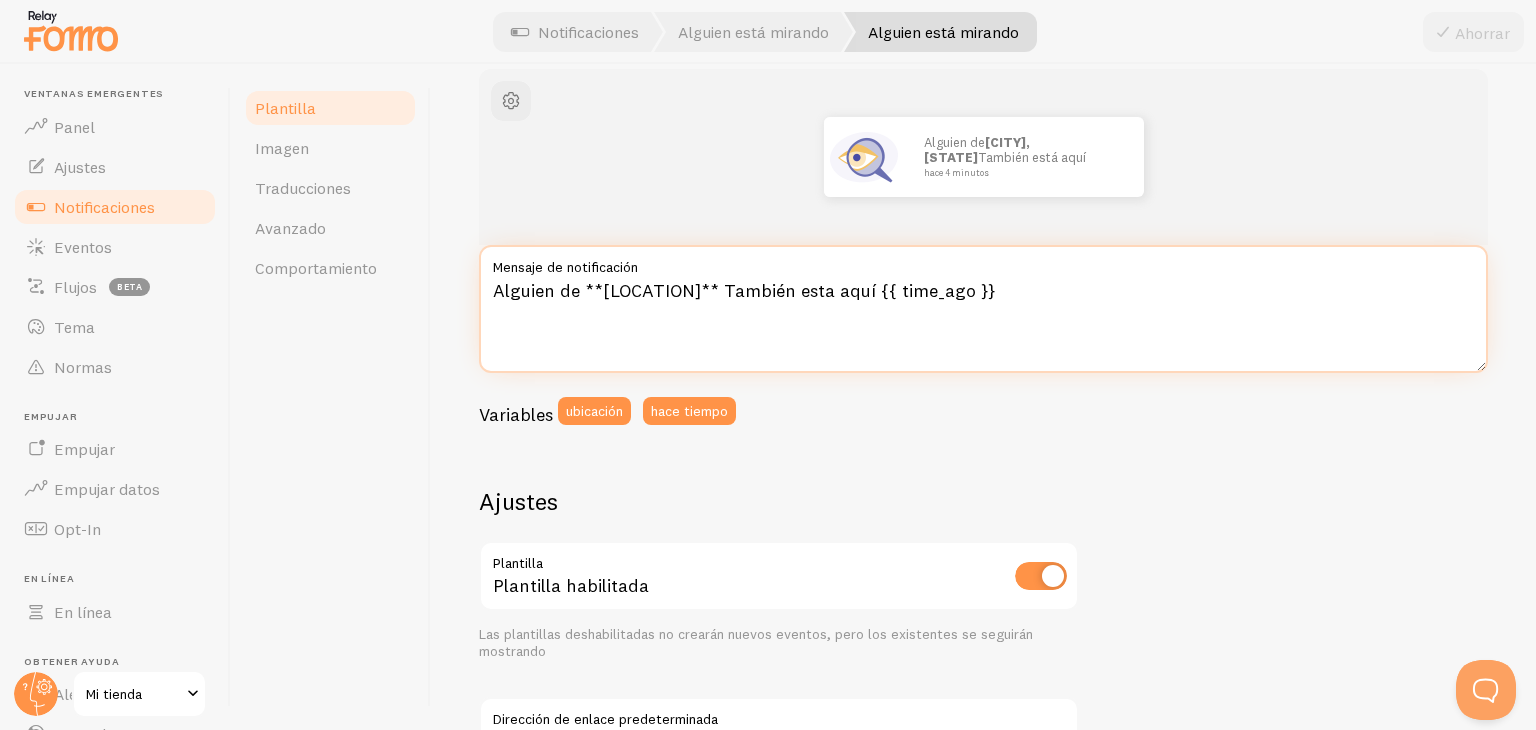click on "Alguien de **[LOCATION]** También esta aquí {{ time_ago }}" at bounding box center (983, 309) 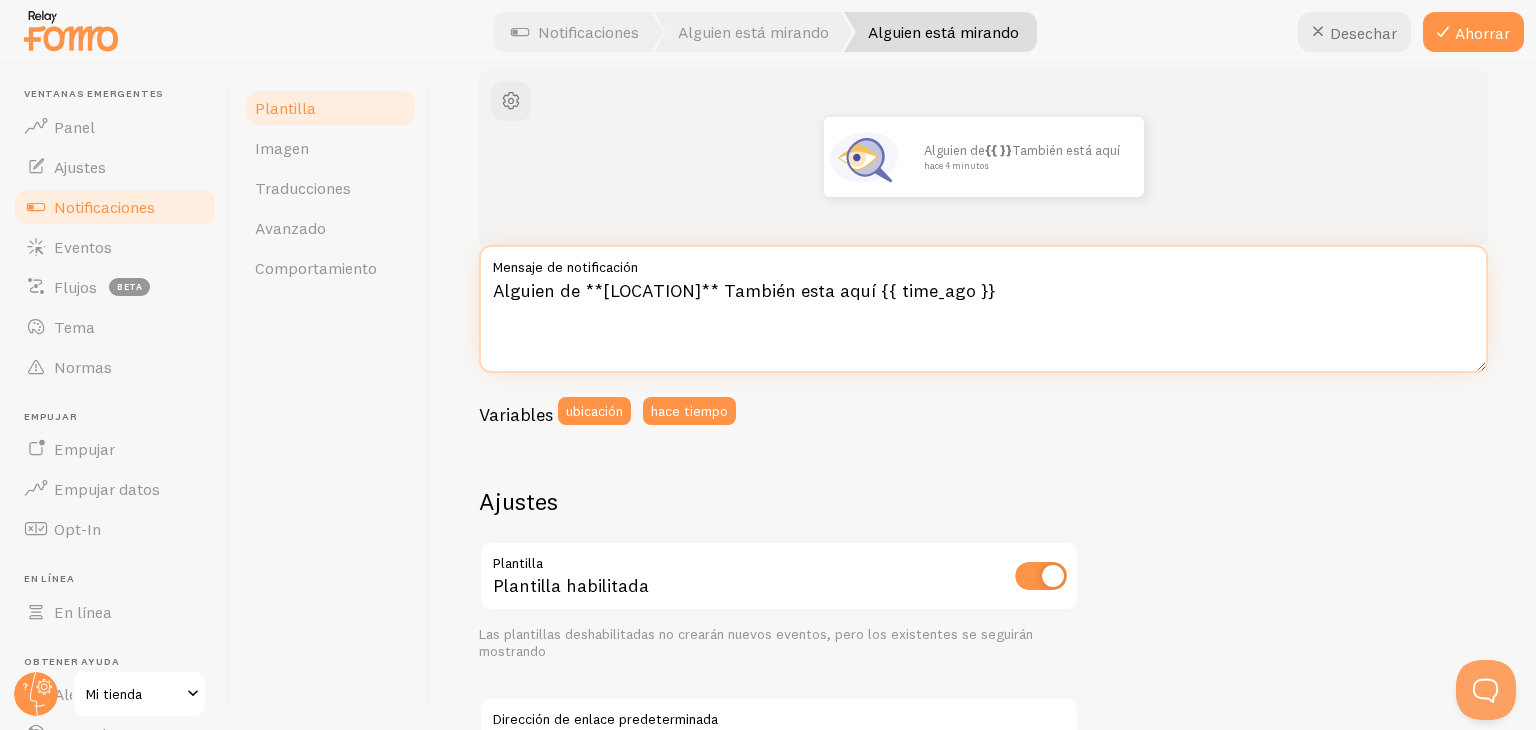 drag, startPoint x: 633, startPoint y: 283, endPoint x: 595, endPoint y: 285, distance: 38.052597 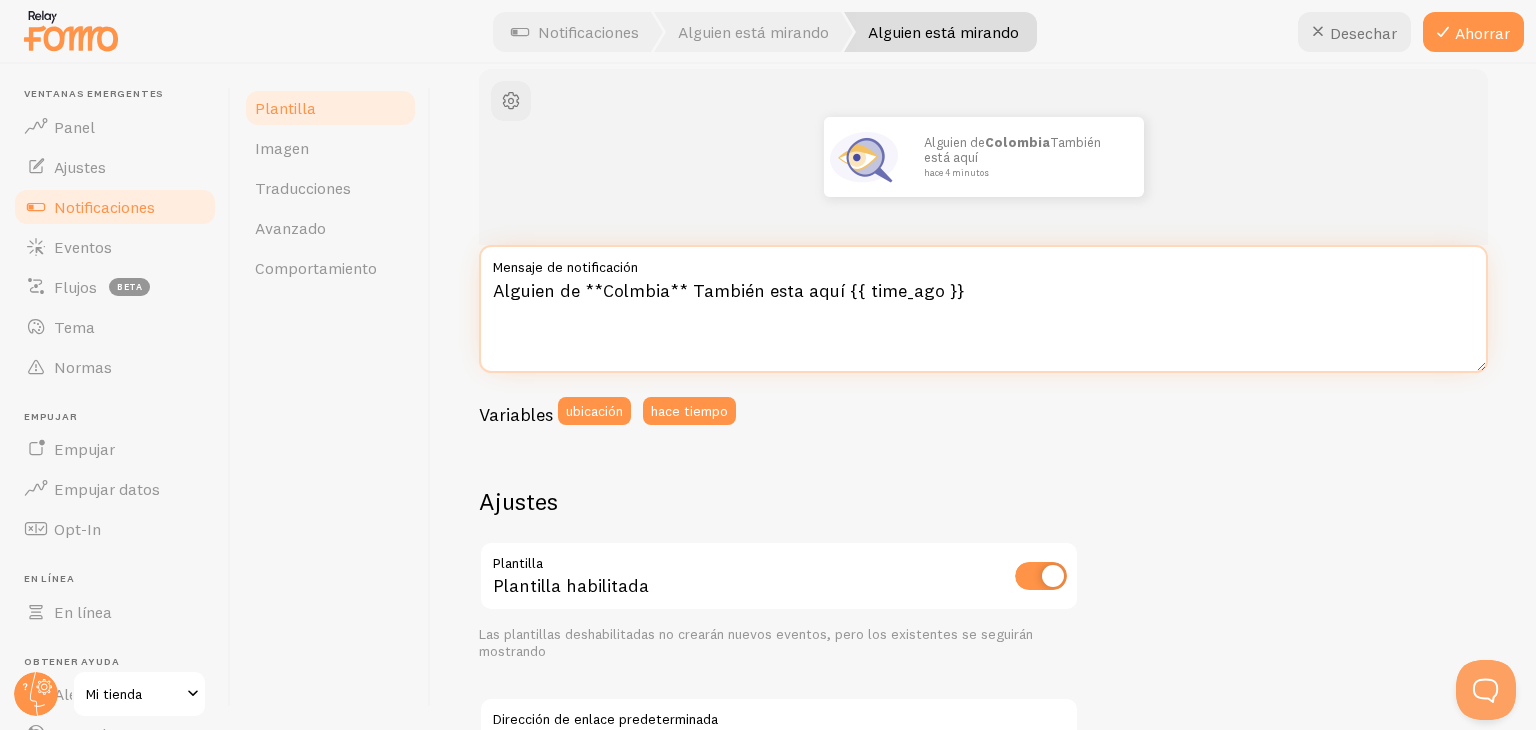 click on "Alguien de **Colmbia** También esta aquí {{ time_ago }}" at bounding box center [983, 309] 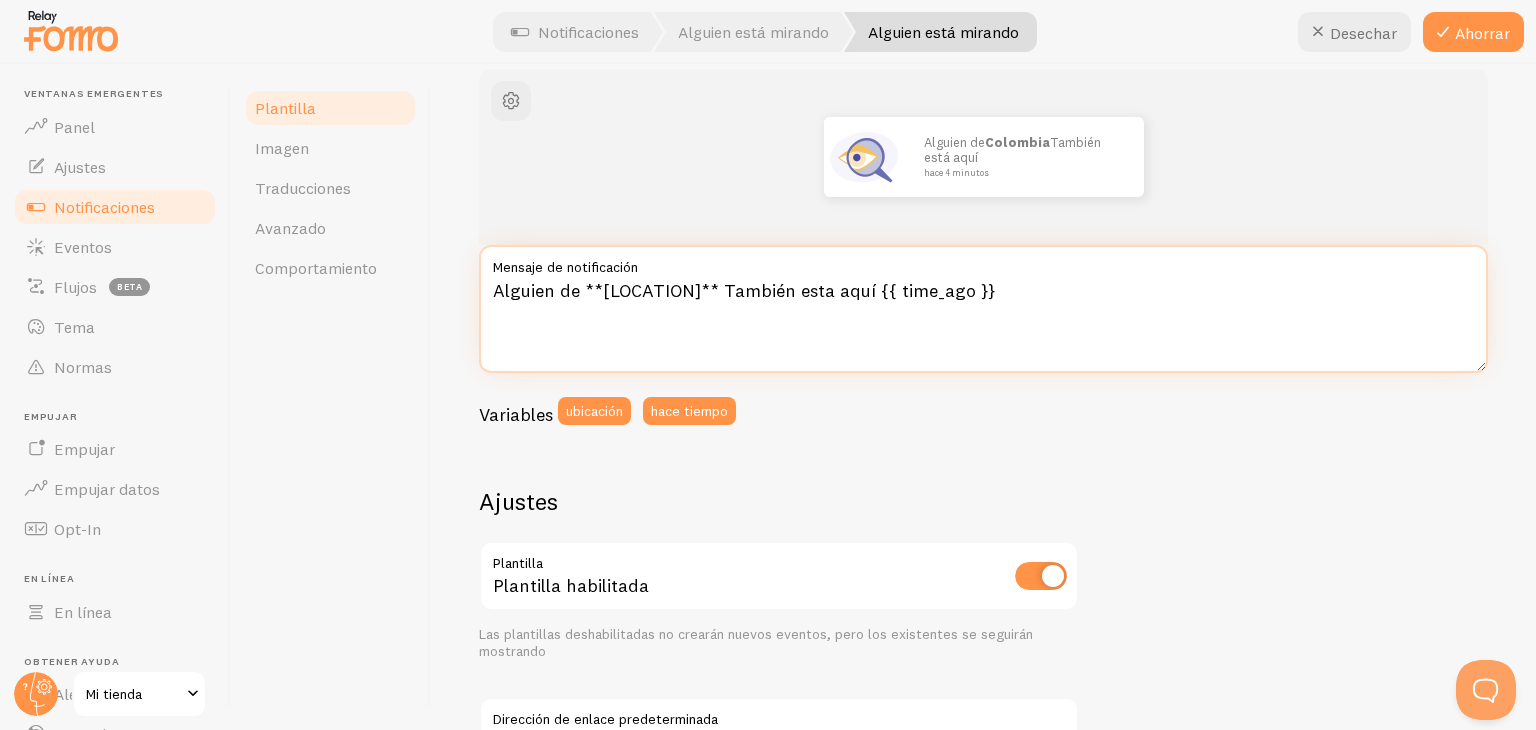 click on "Alguien de **[LOCATION]** También esta aquí {{ time_ago }}" at bounding box center [983, 309] 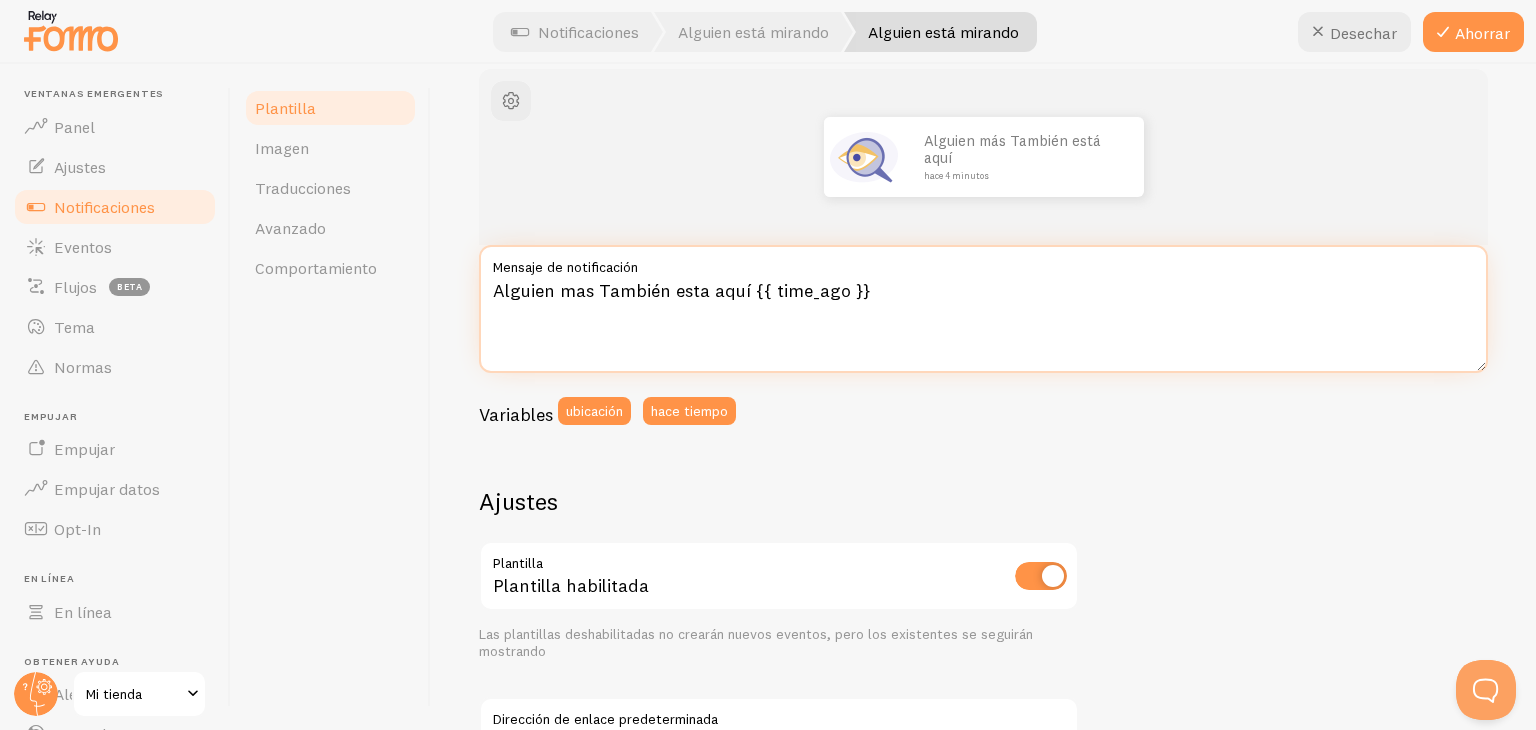 click on "Alguien mas También esta aquí {{ time_ago }}" at bounding box center (983, 309) 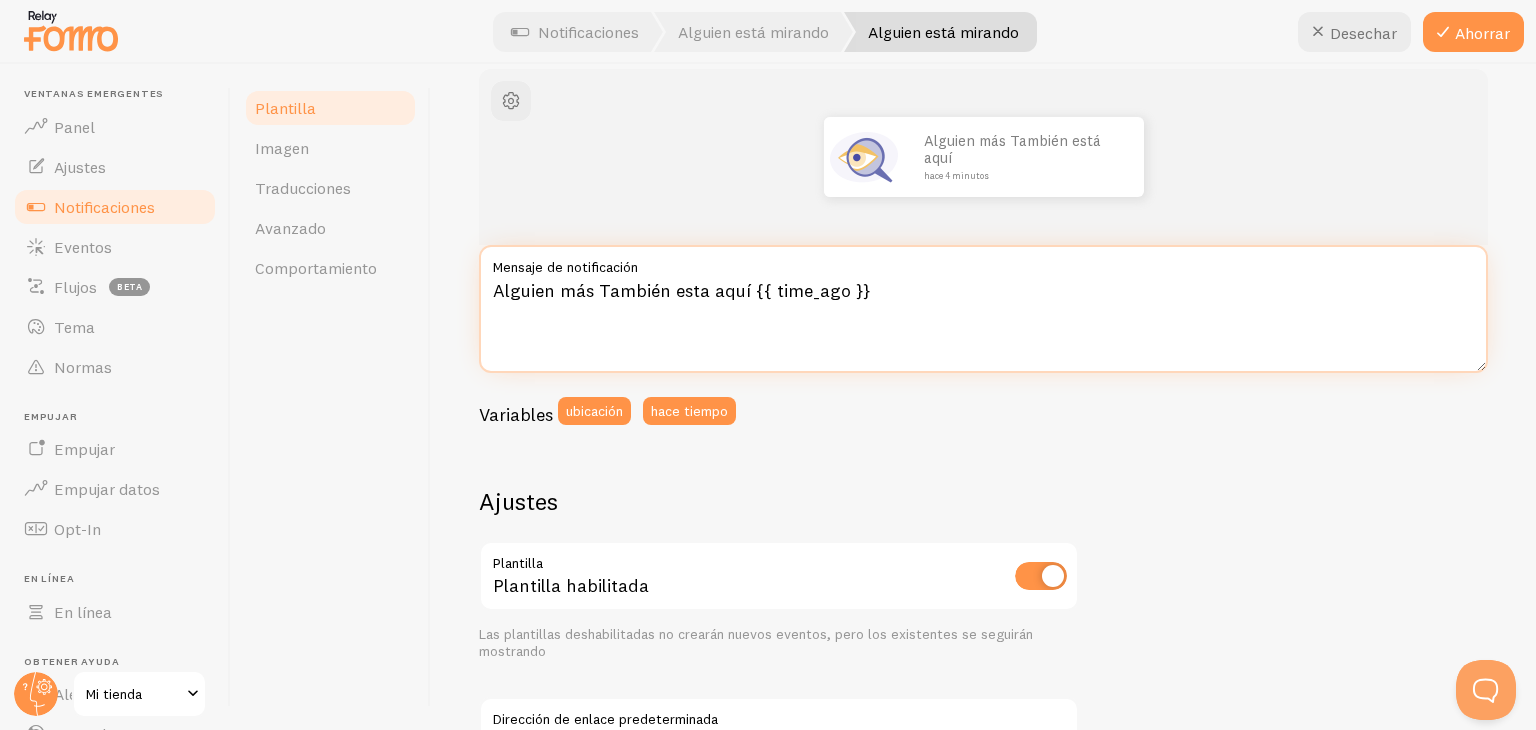 click on "Alguien más También esta aquí {{ time_ago }}" at bounding box center (983, 309) 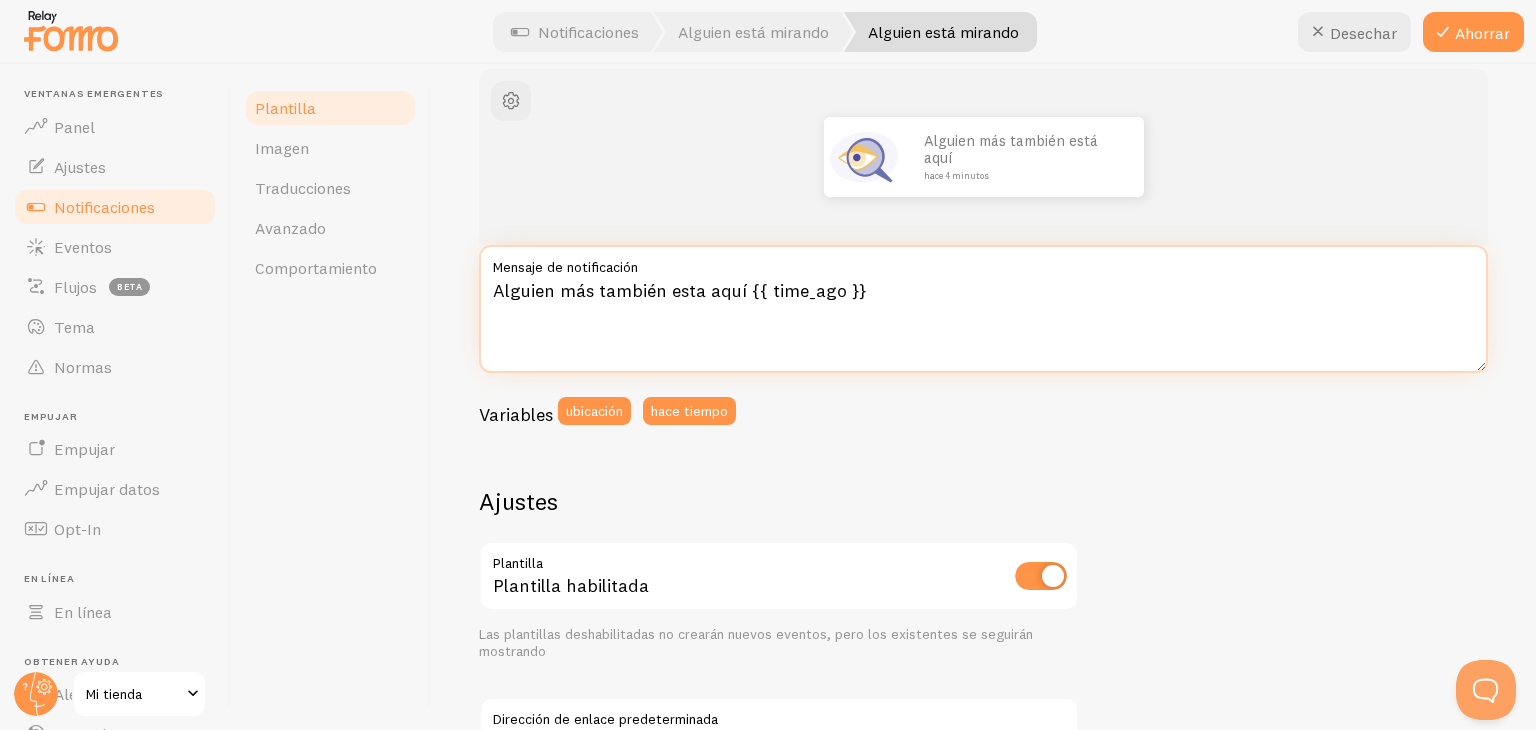 click on "Alguien más también esta aquí {{ time_ago }}" at bounding box center [983, 309] 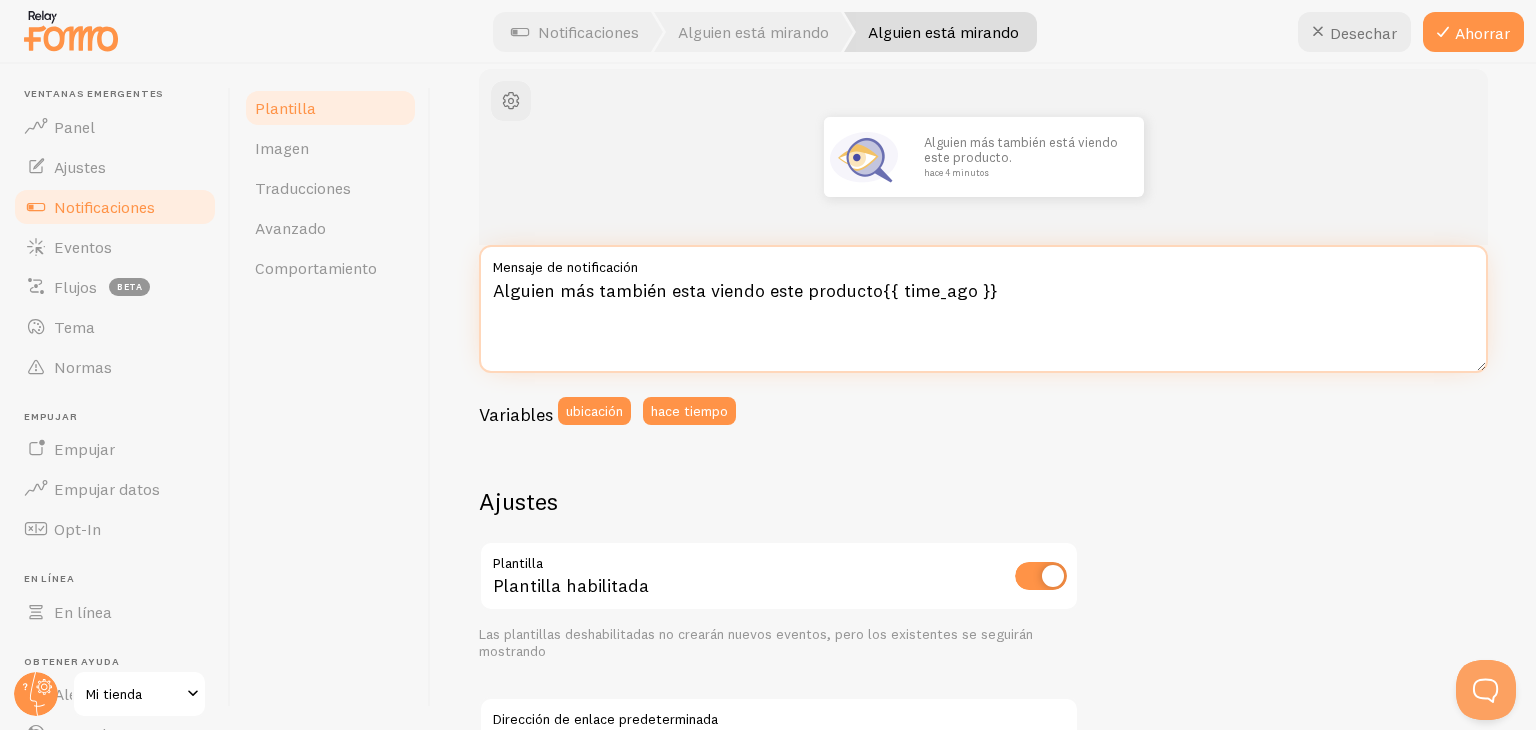 click on "Alguien más también esta viendo este producto{{ time_ago }}" at bounding box center [983, 309] 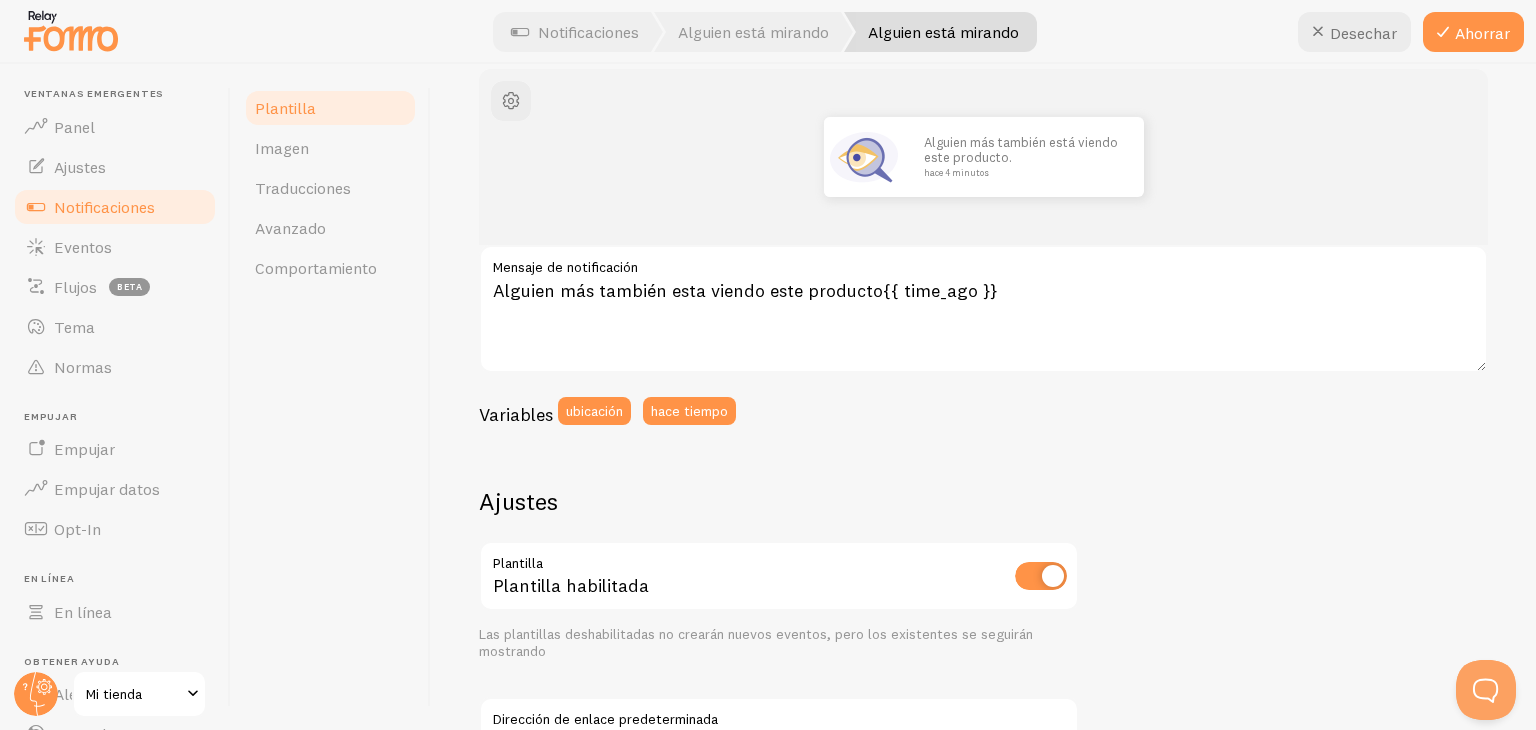 click on "Mensaje de notificación" at bounding box center [983, 262] 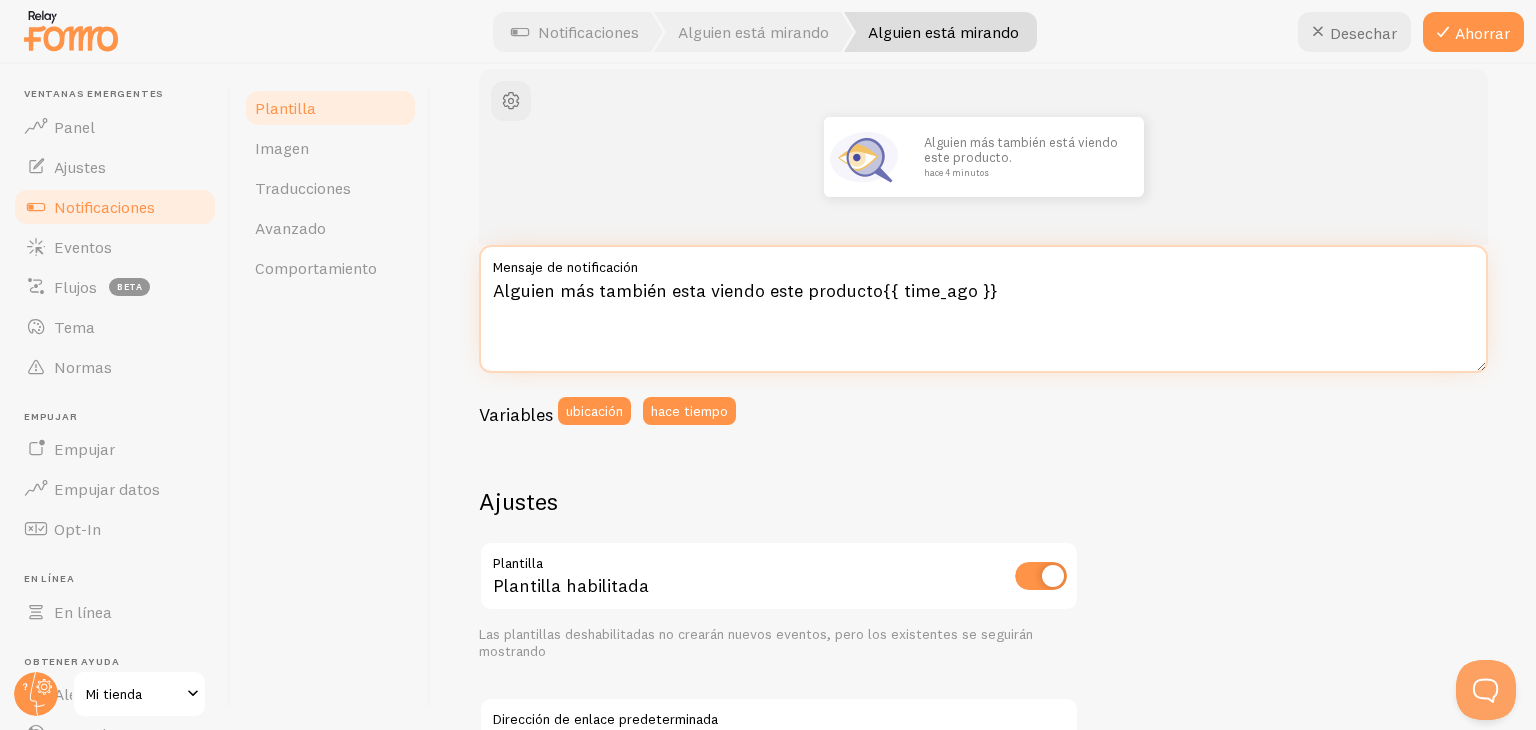 click on "Alguien más también esta viendo este producto{{ time_ago }}" at bounding box center [983, 309] 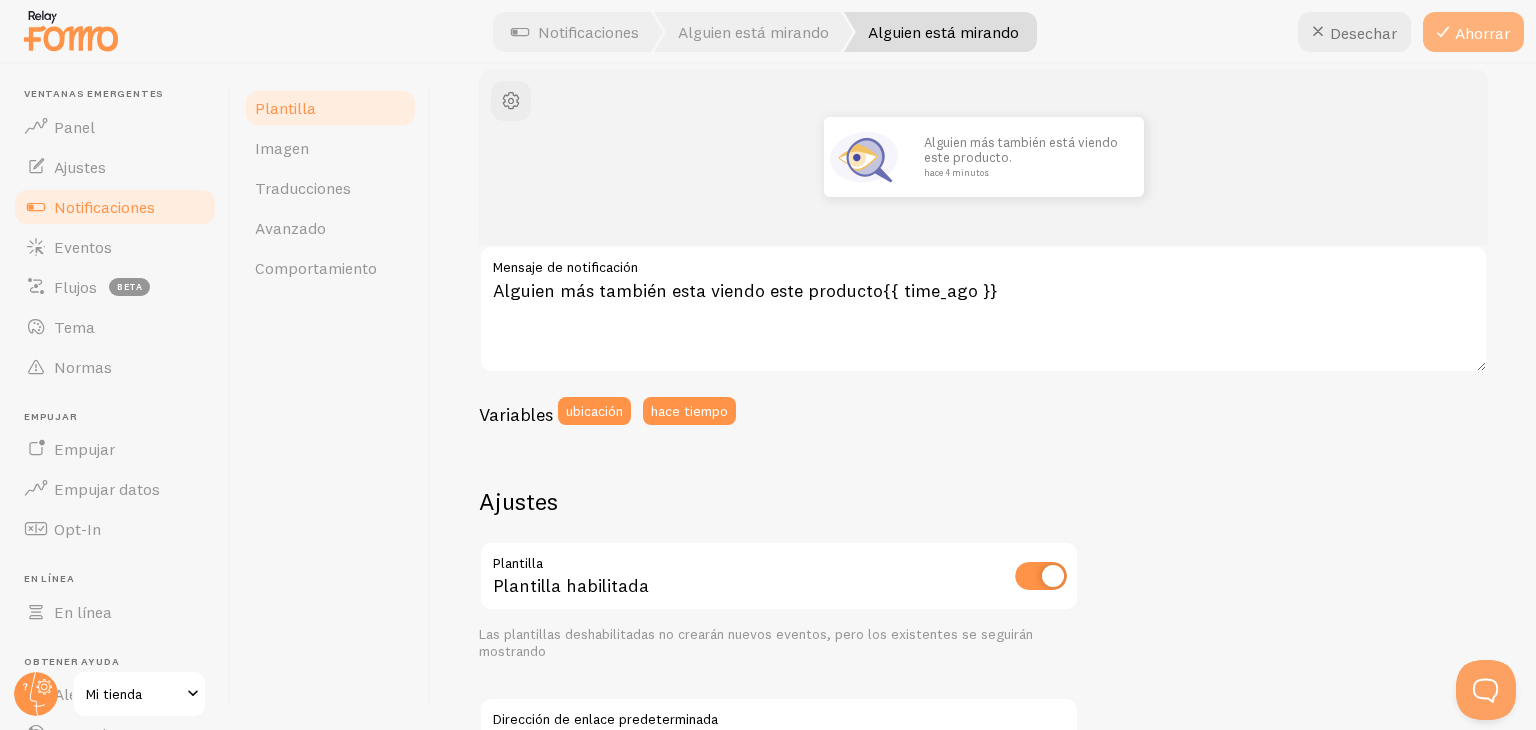 click on "Ahorrar" at bounding box center (1482, 33) 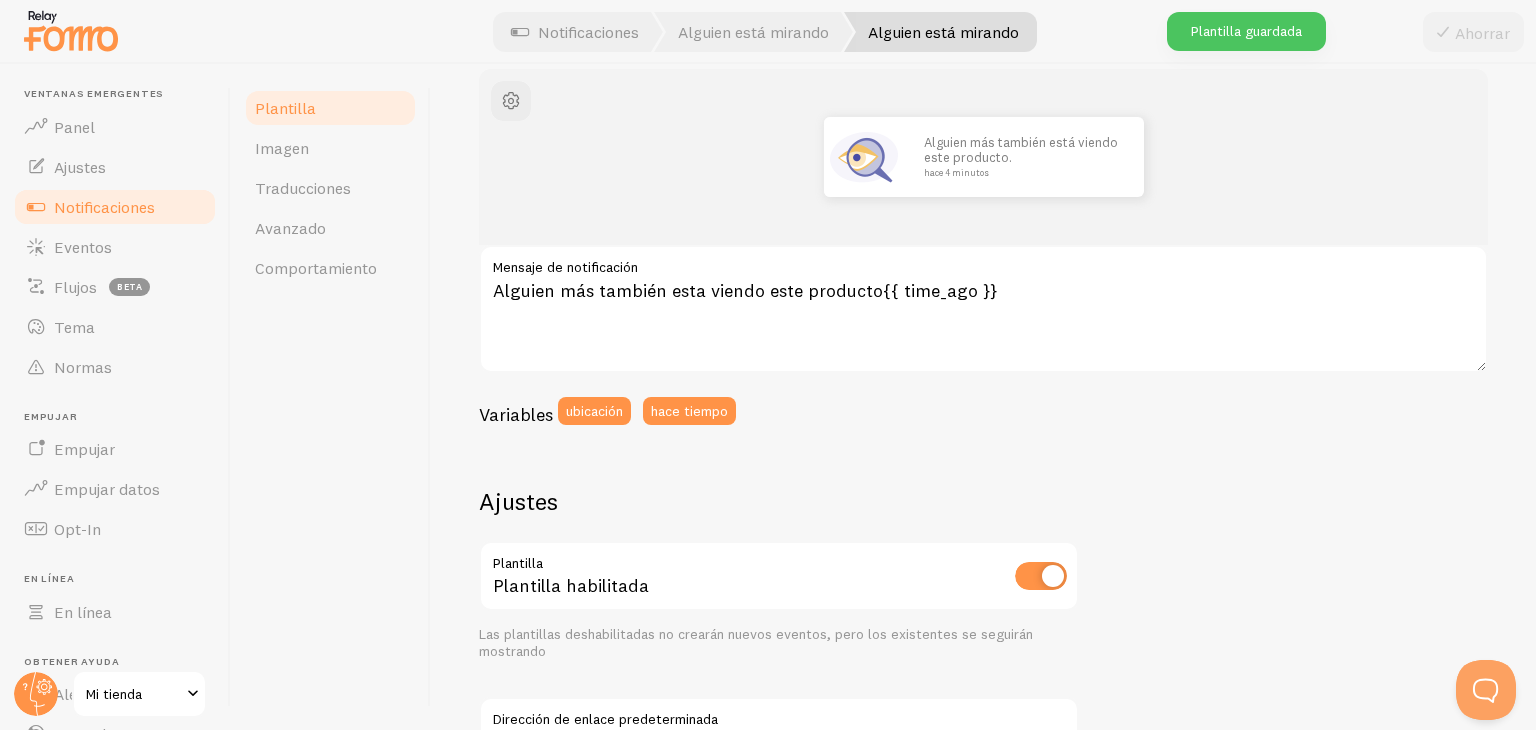 click on "Notificaciones" at bounding box center [104, 207] 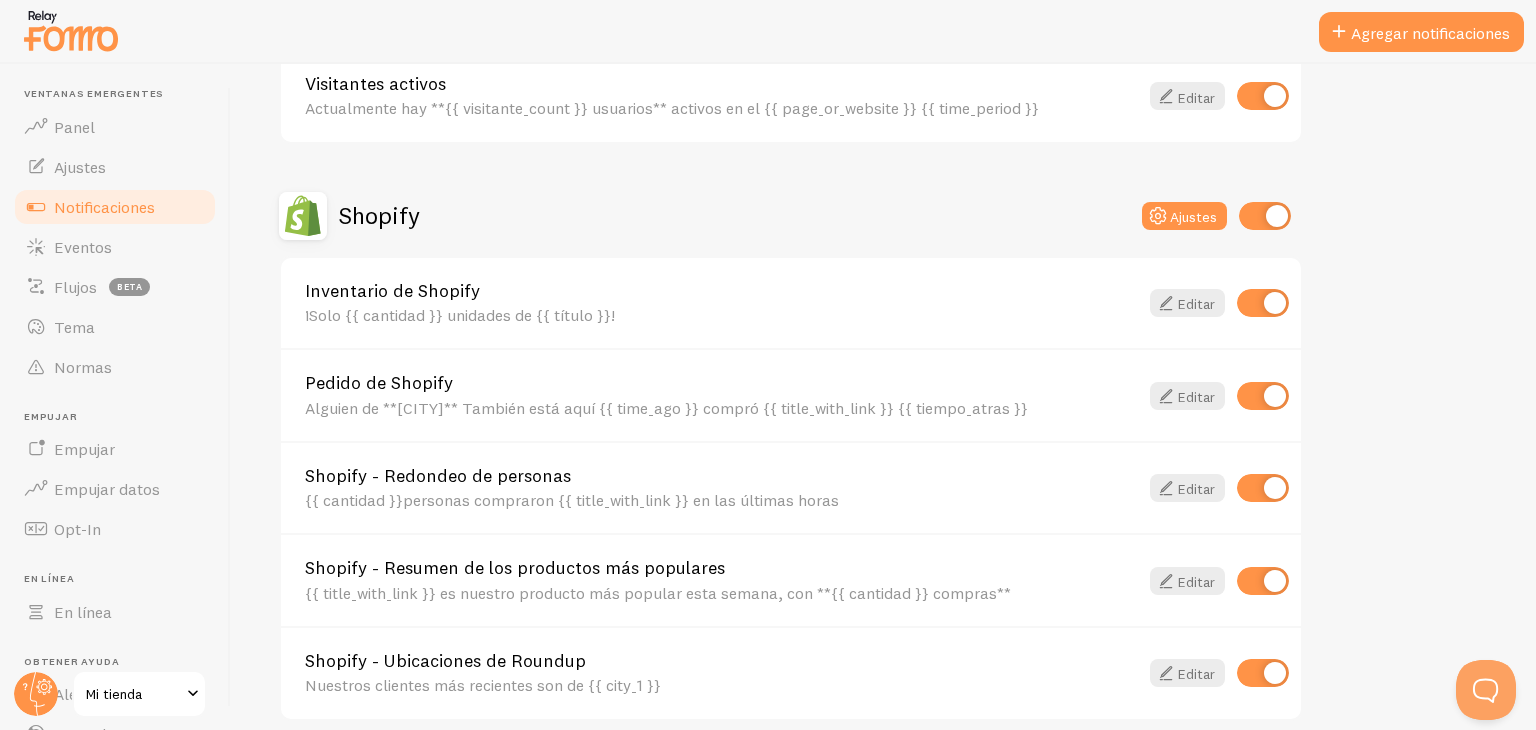 scroll, scrollTop: 592, scrollLeft: 0, axis: vertical 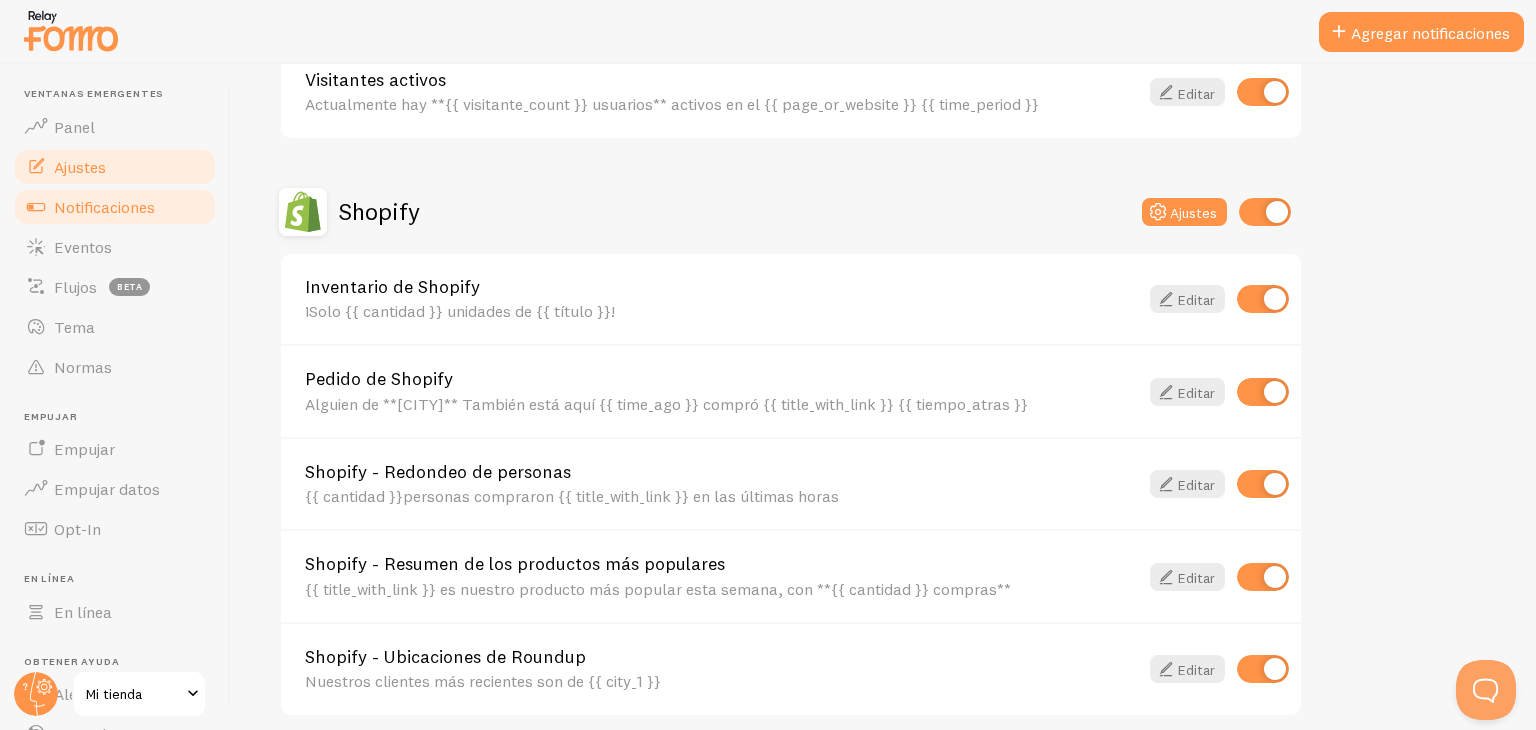 click on "Ajustes" at bounding box center (80, 167) 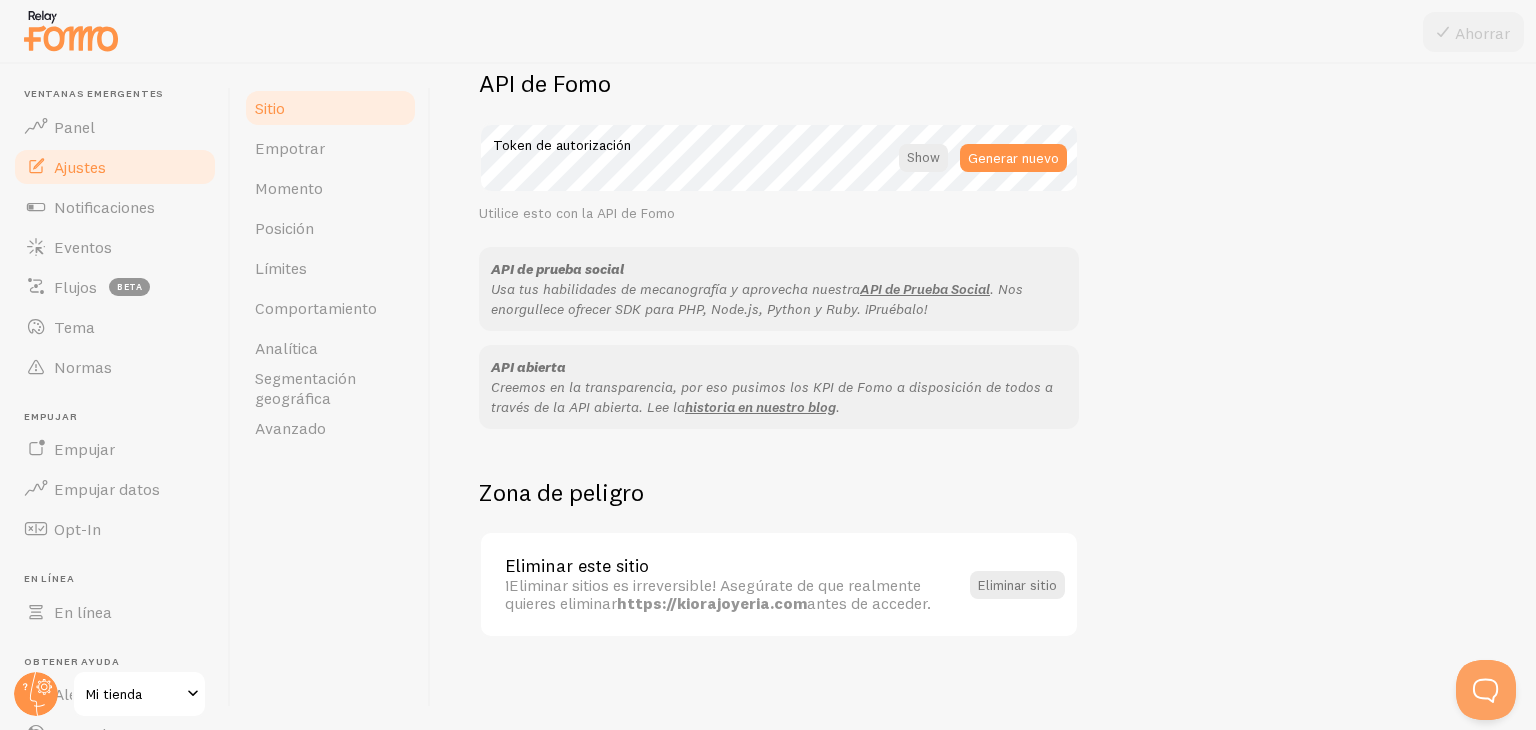 scroll, scrollTop: 1156, scrollLeft: 0, axis: vertical 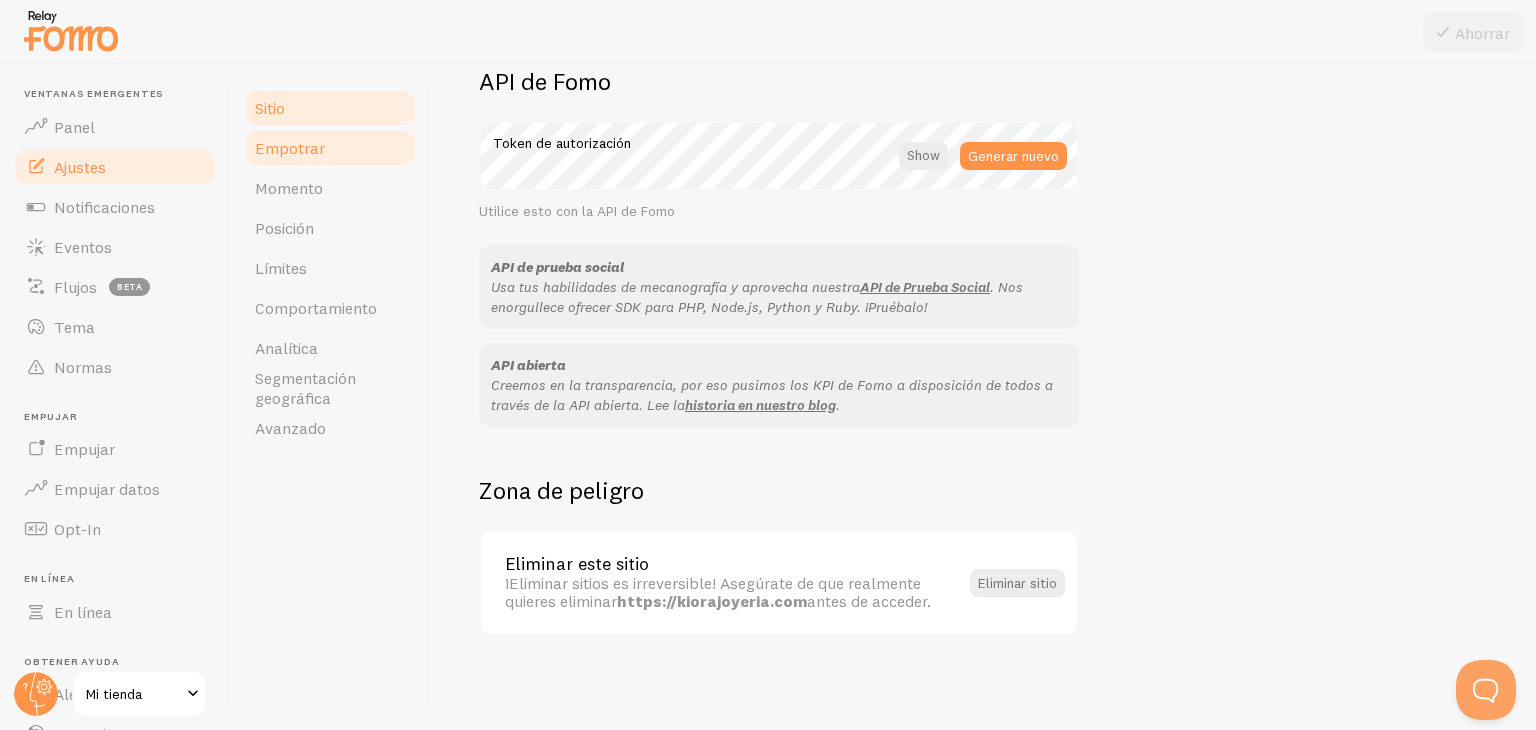 click on "Empotrar" at bounding box center (330, 148) 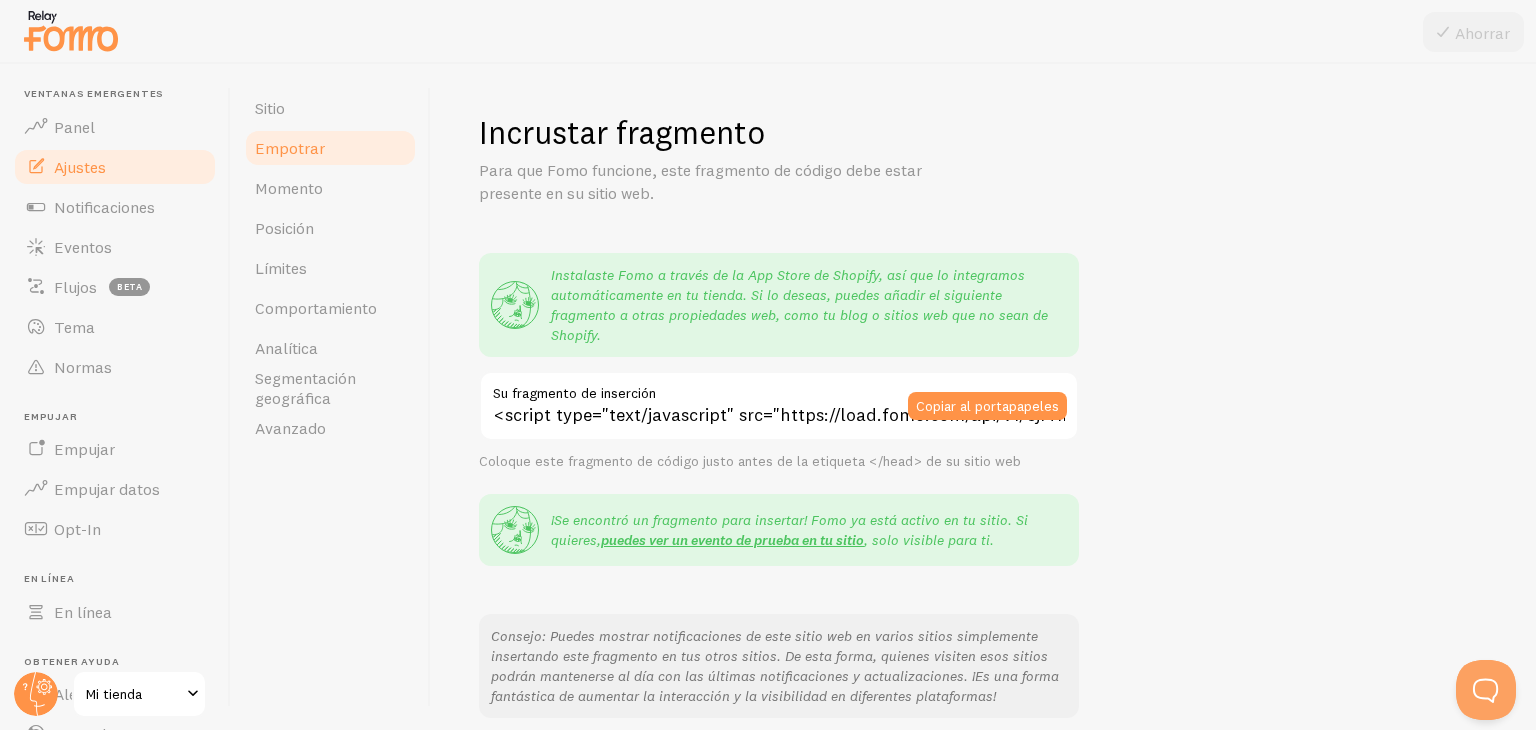 scroll, scrollTop: 136, scrollLeft: 0, axis: vertical 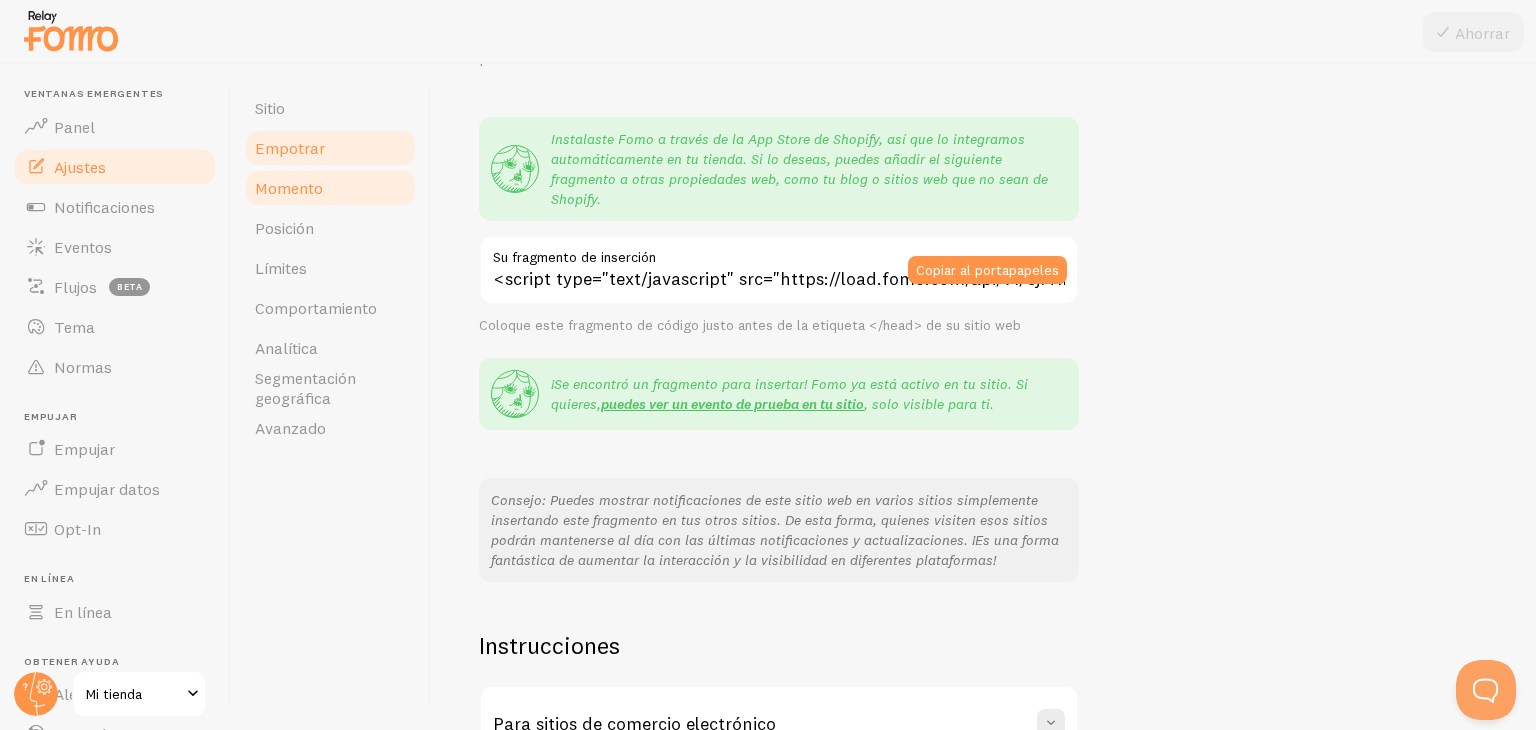 click on "Momento" at bounding box center [330, 188] 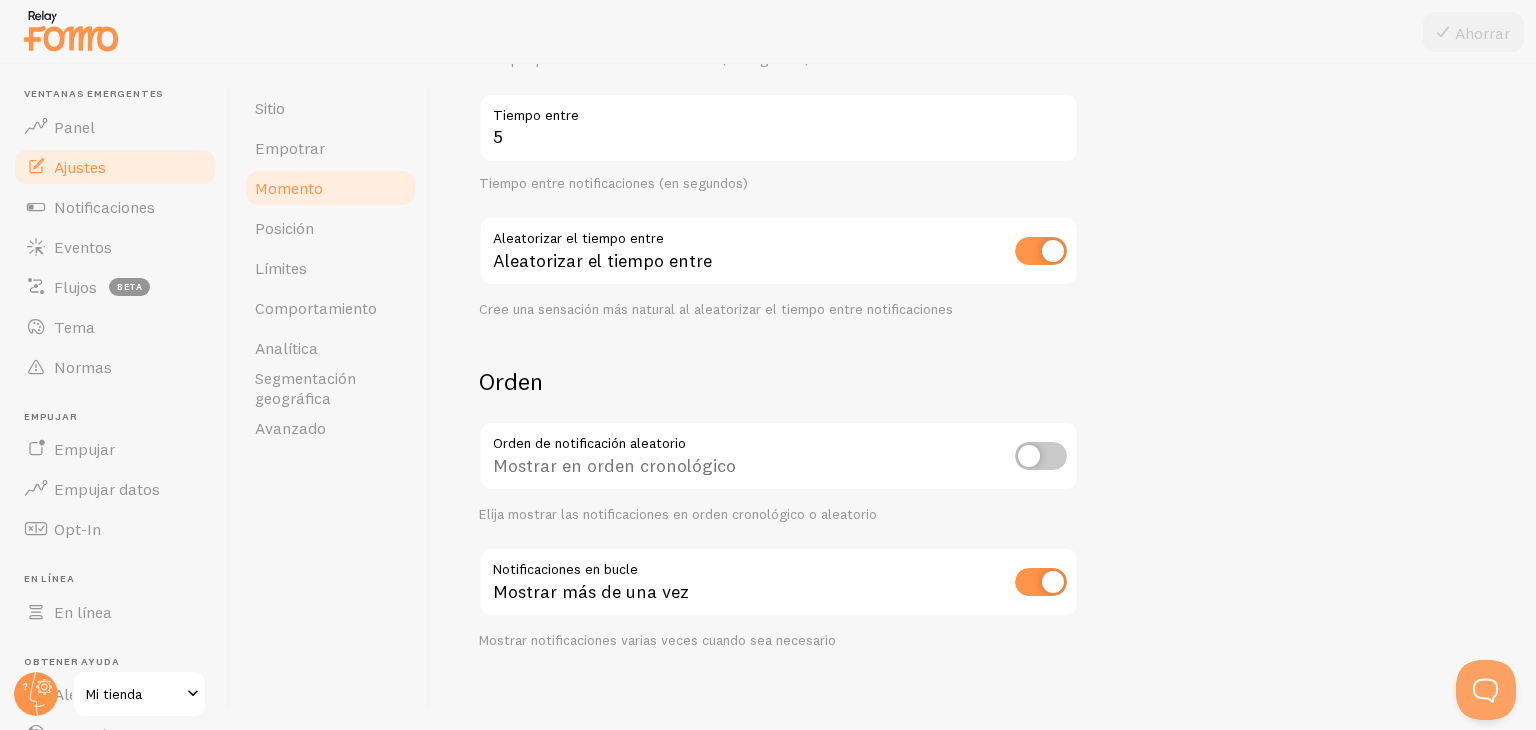 scroll, scrollTop: 452, scrollLeft: 0, axis: vertical 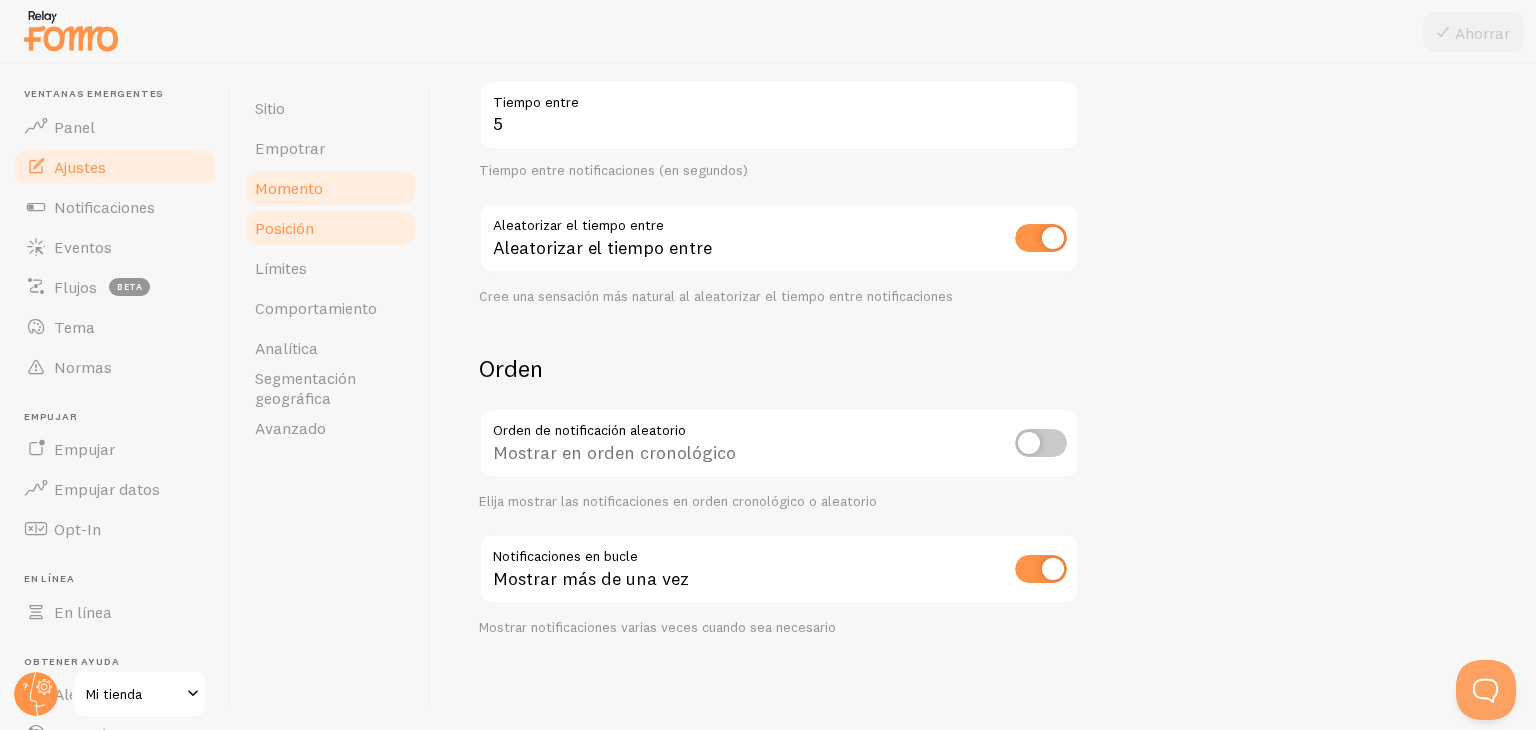click on "Posición" at bounding box center (330, 228) 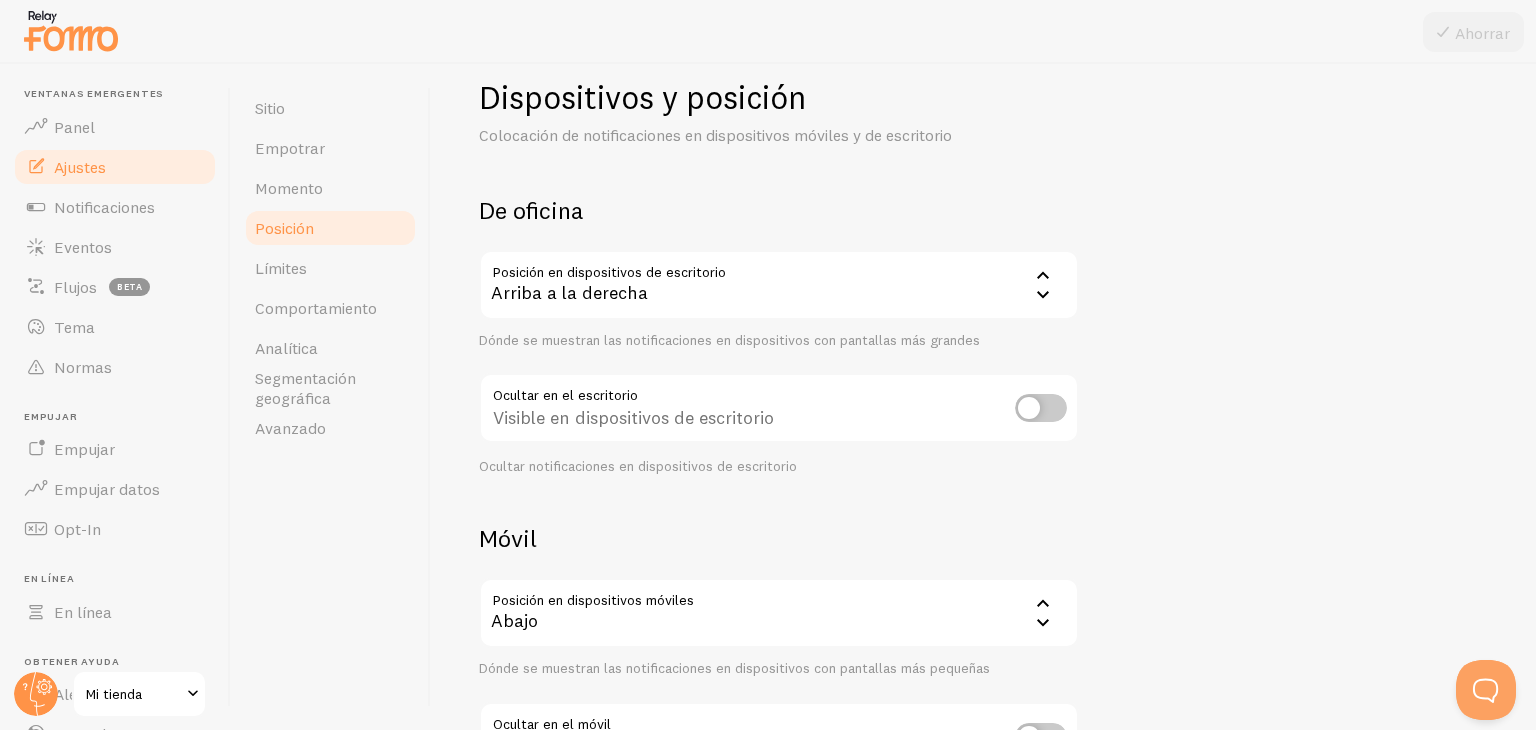 scroll, scrollTop: 203, scrollLeft: 0, axis: vertical 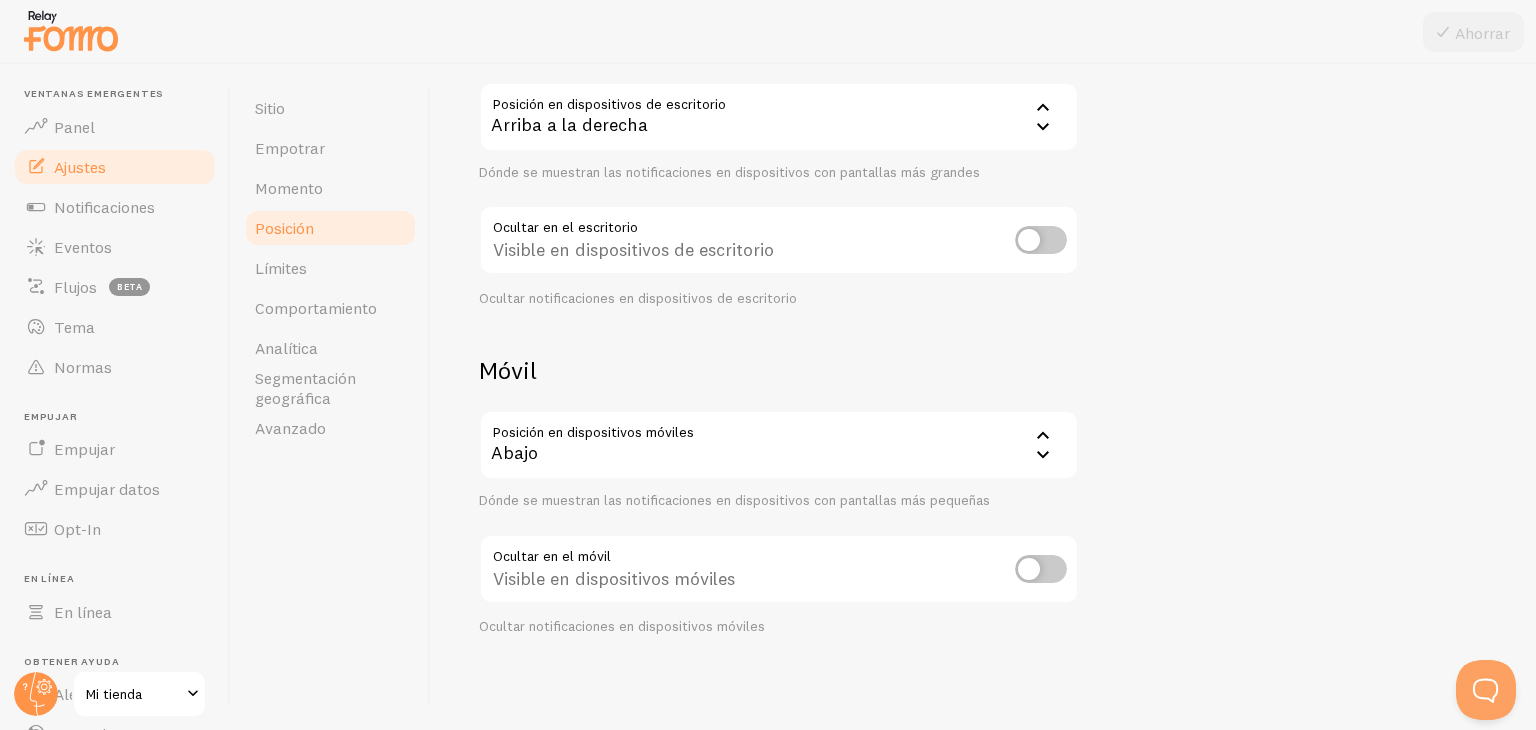 click on "Abajo" at bounding box center (779, 445) 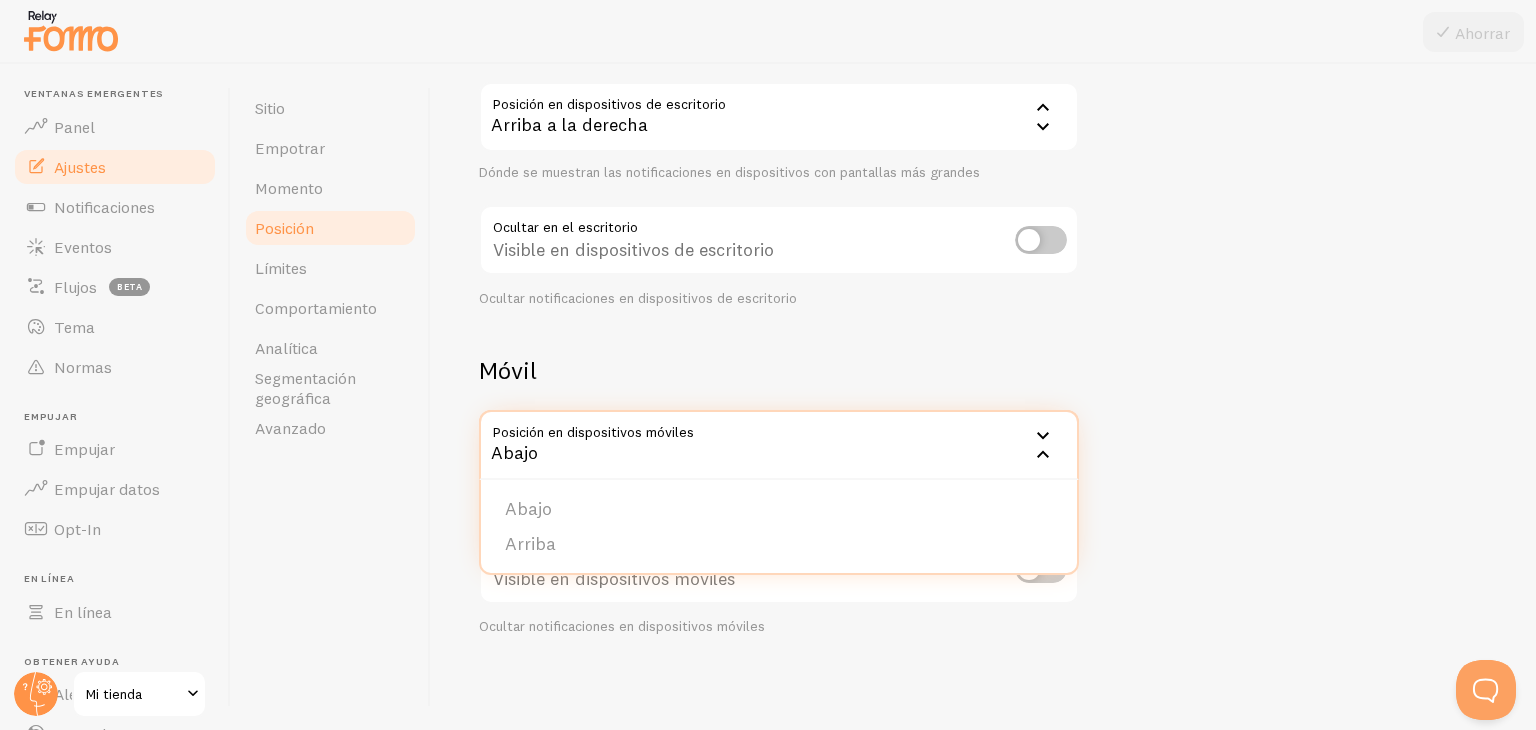 click on "Abajo" at bounding box center [779, 445] 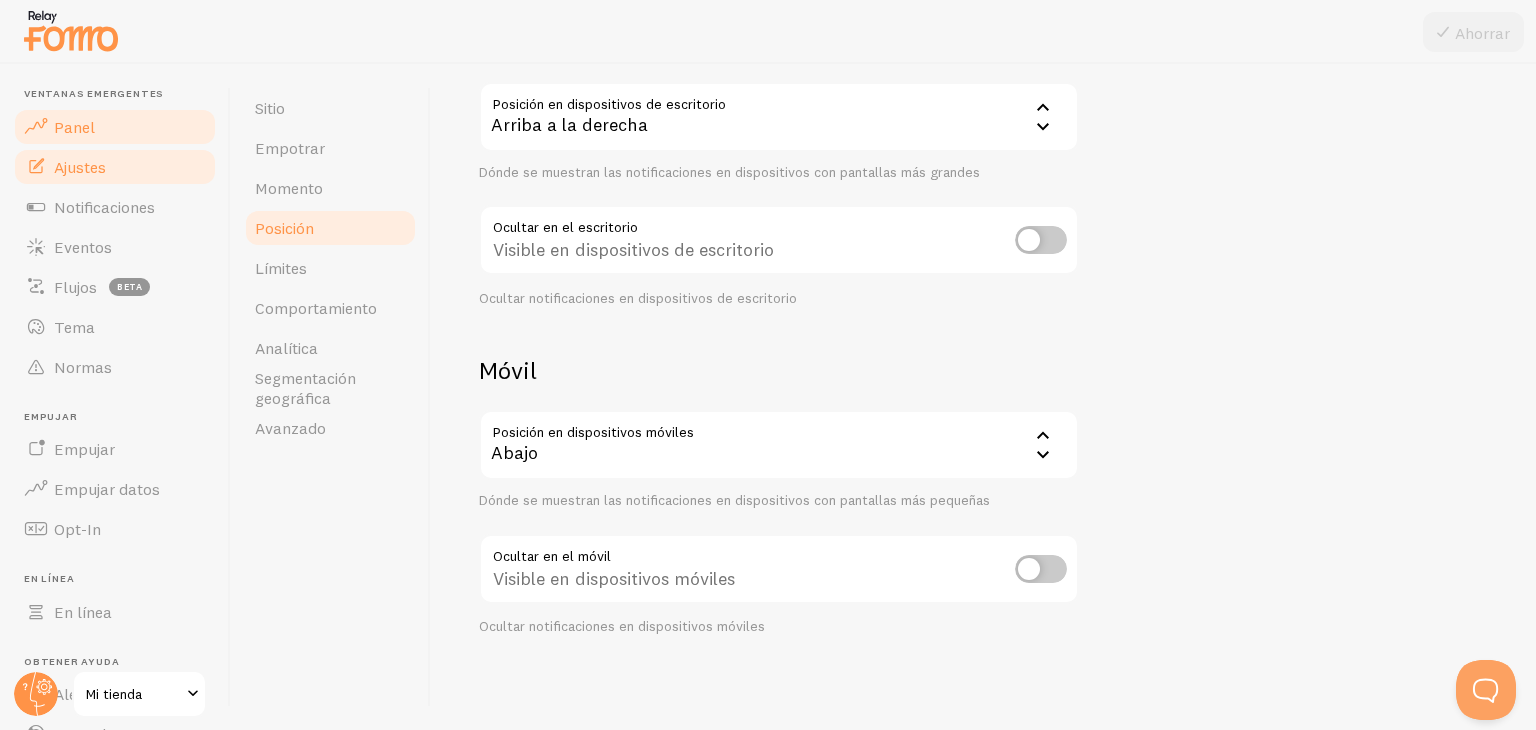 click on "Panel" at bounding box center (115, 127) 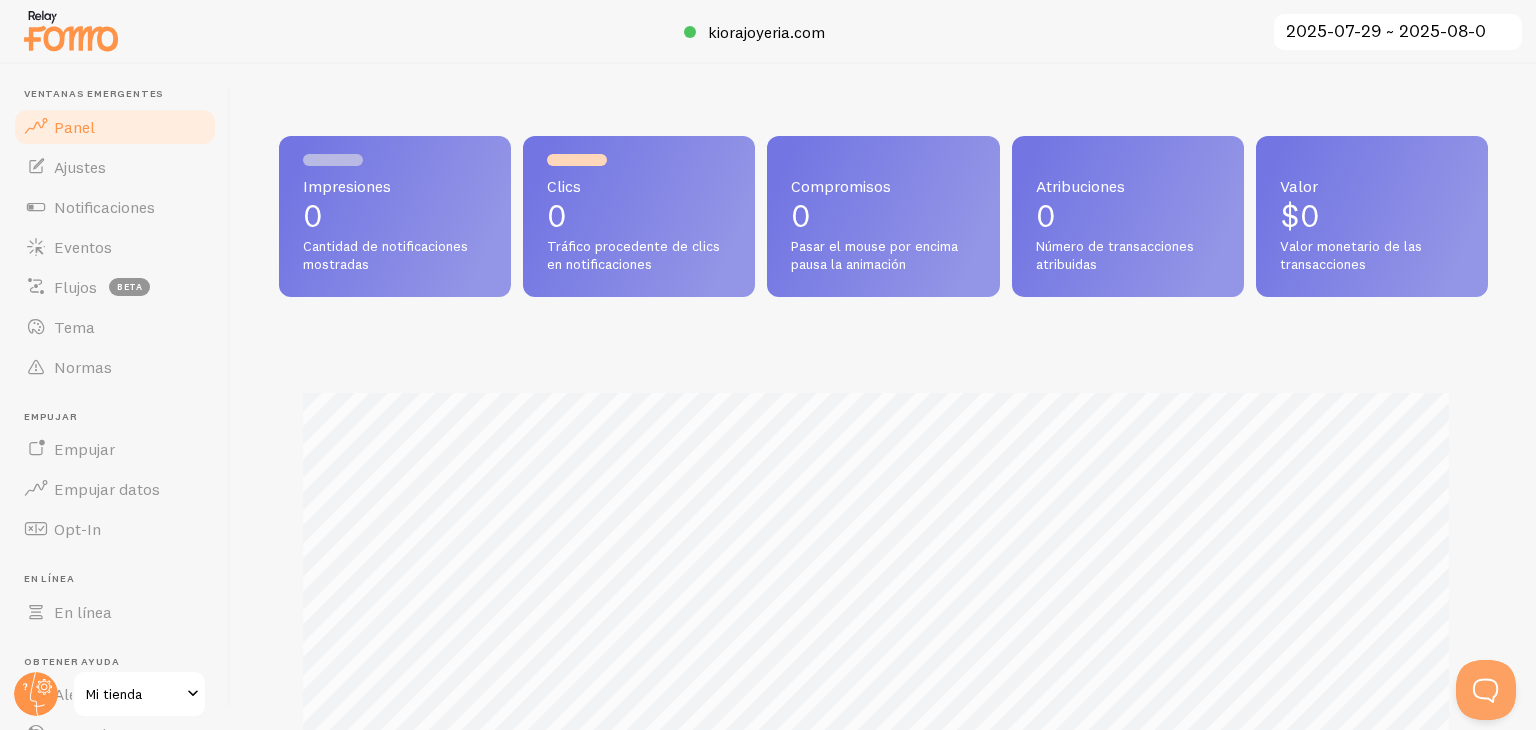 scroll, scrollTop: 999474, scrollLeft: 998805, axis: both 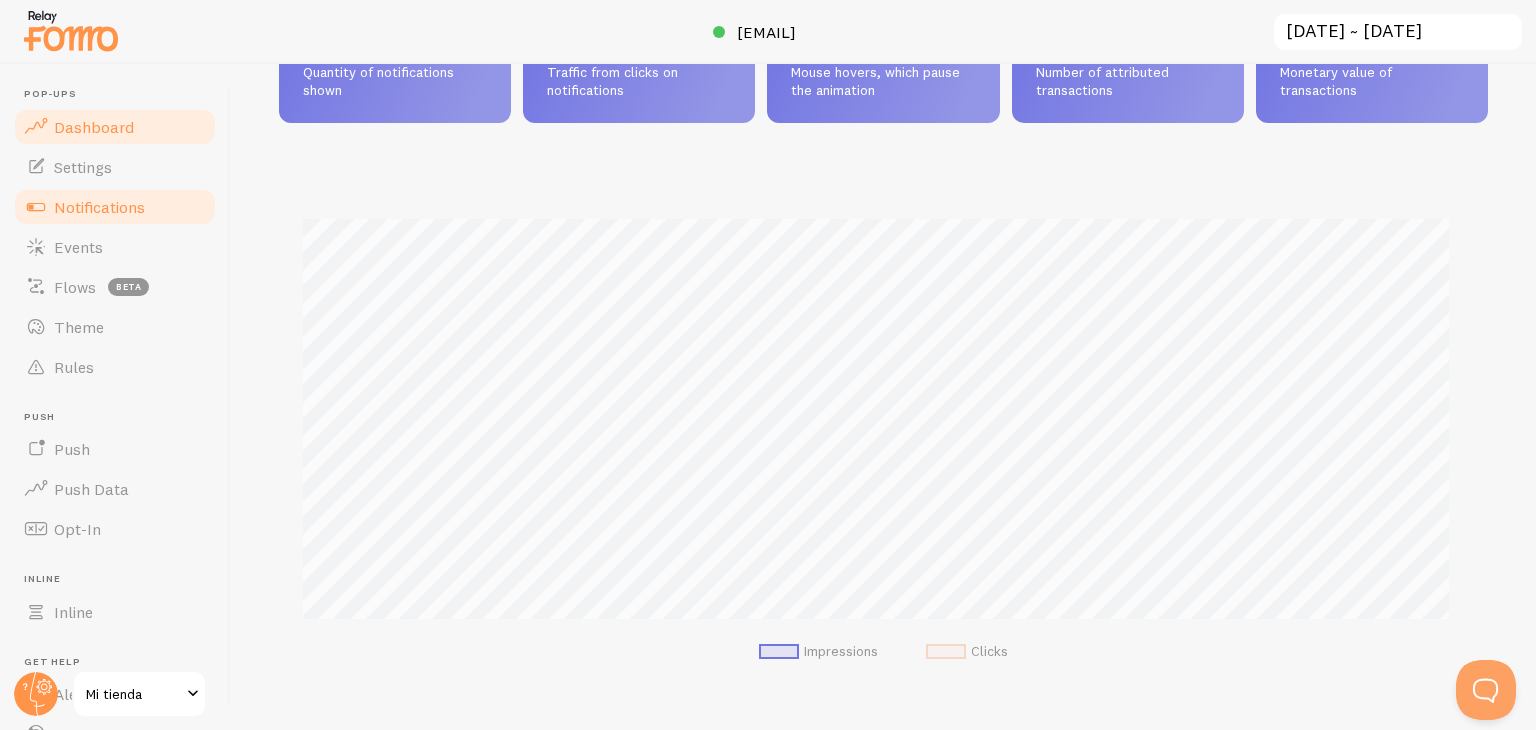 click on "Notifications" at bounding box center (99, 207) 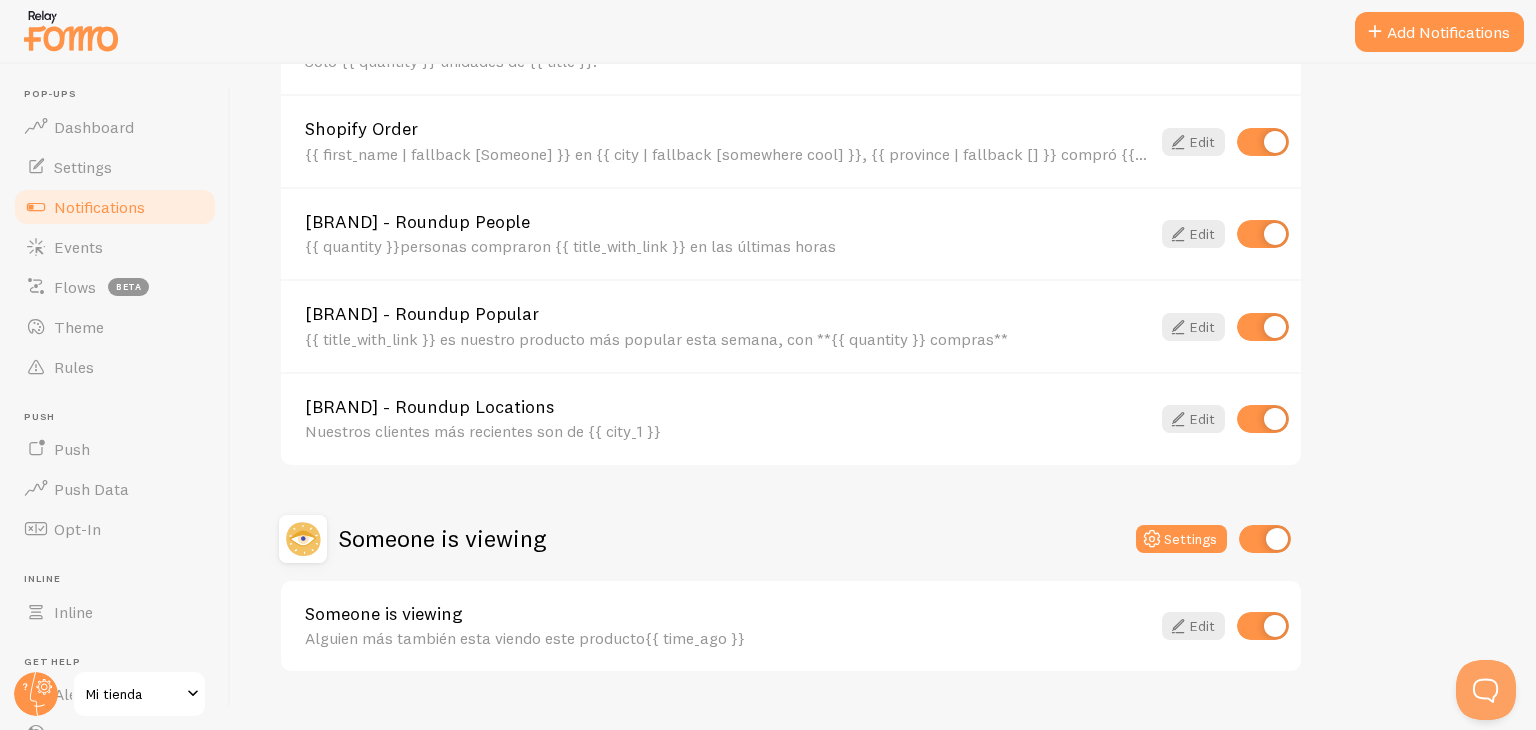 scroll, scrollTop: 876, scrollLeft: 0, axis: vertical 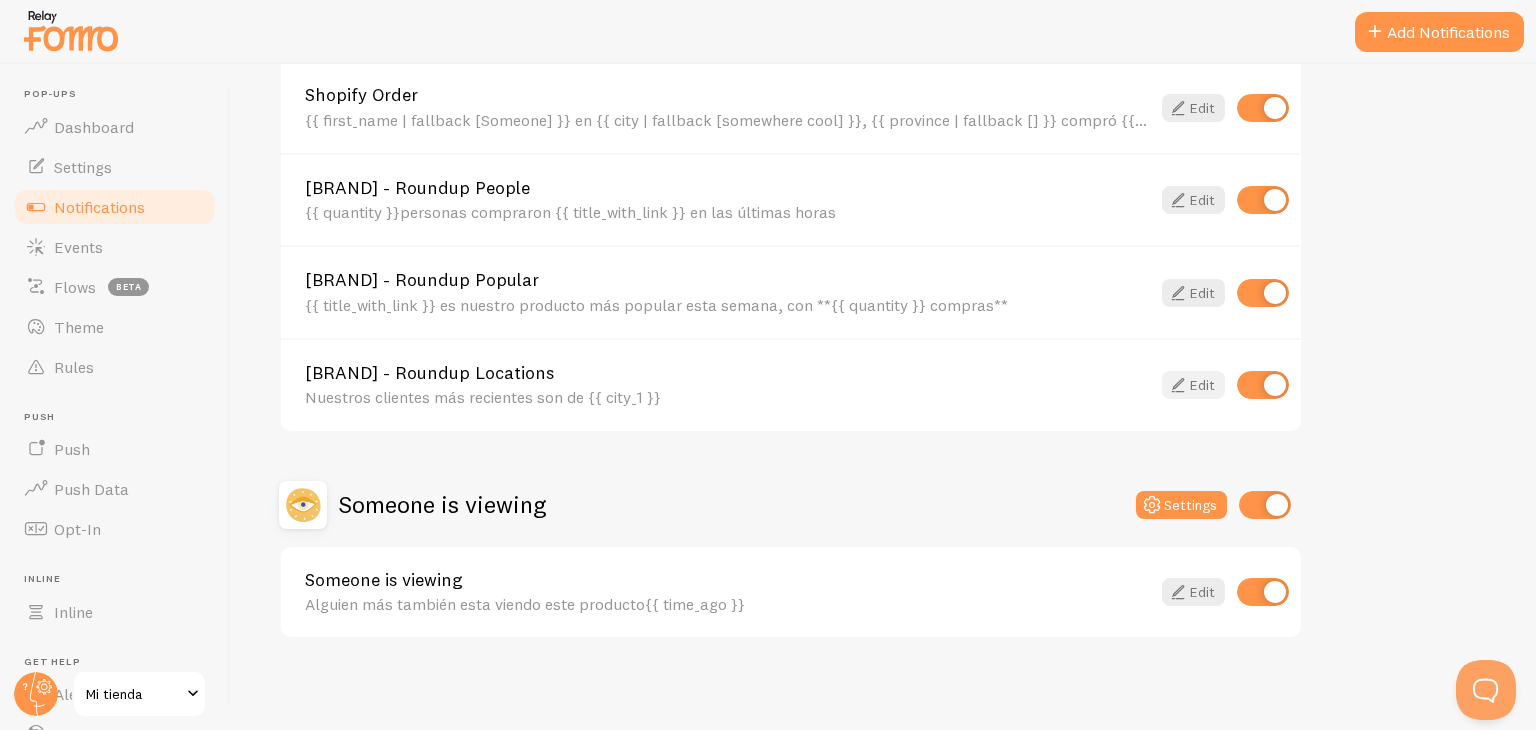 click at bounding box center [1178, 385] 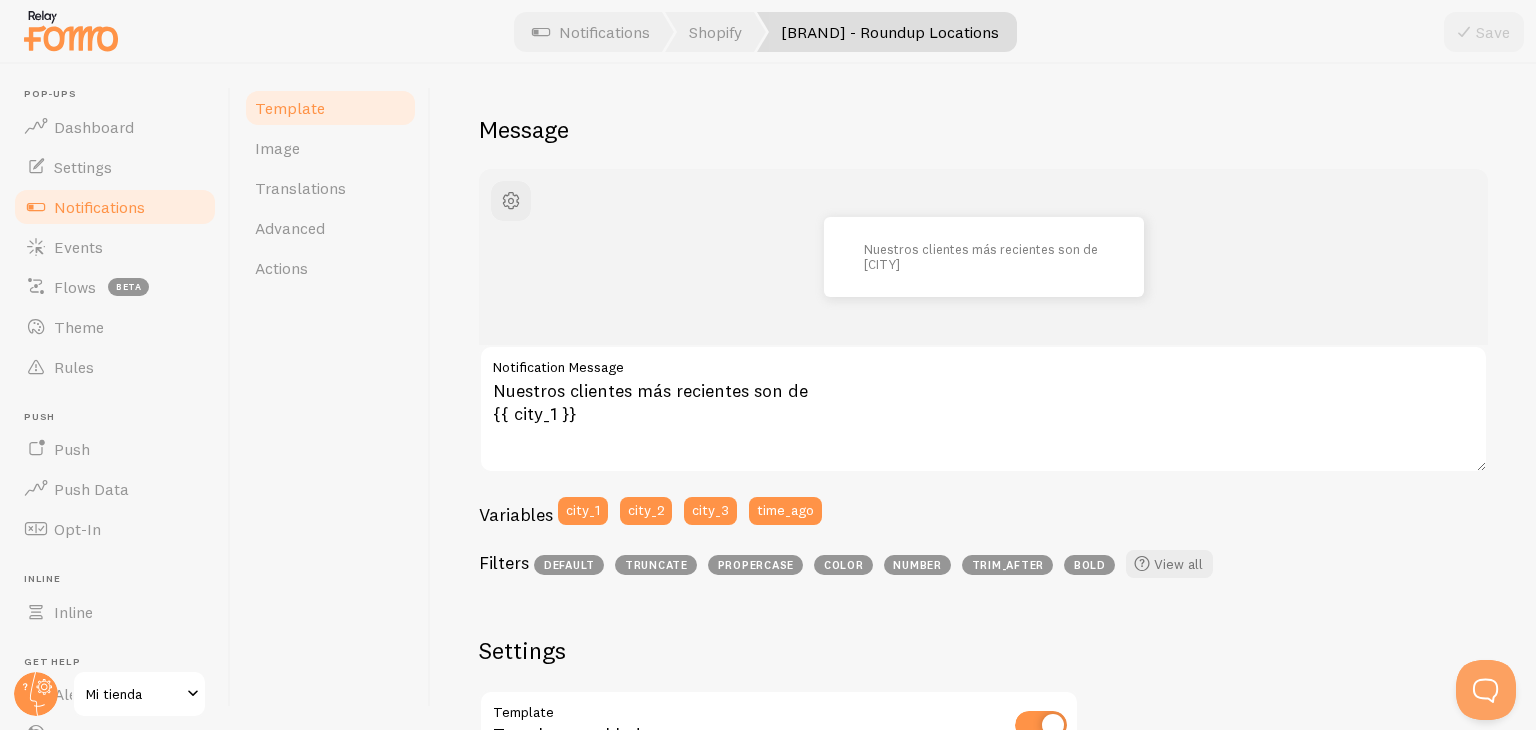 scroll, scrollTop: 140, scrollLeft: 0, axis: vertical 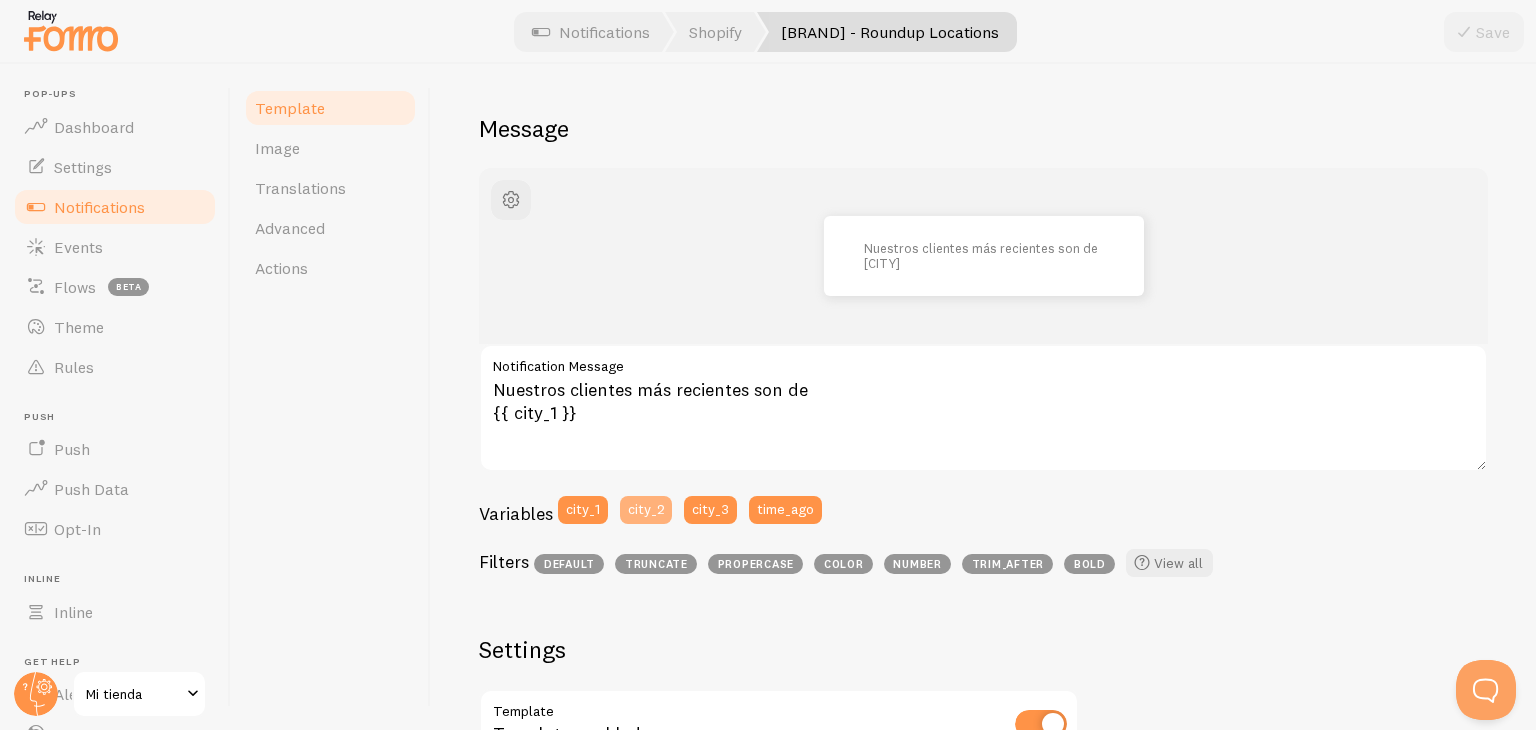 click on "city_2" at bounding box center (646, 510) 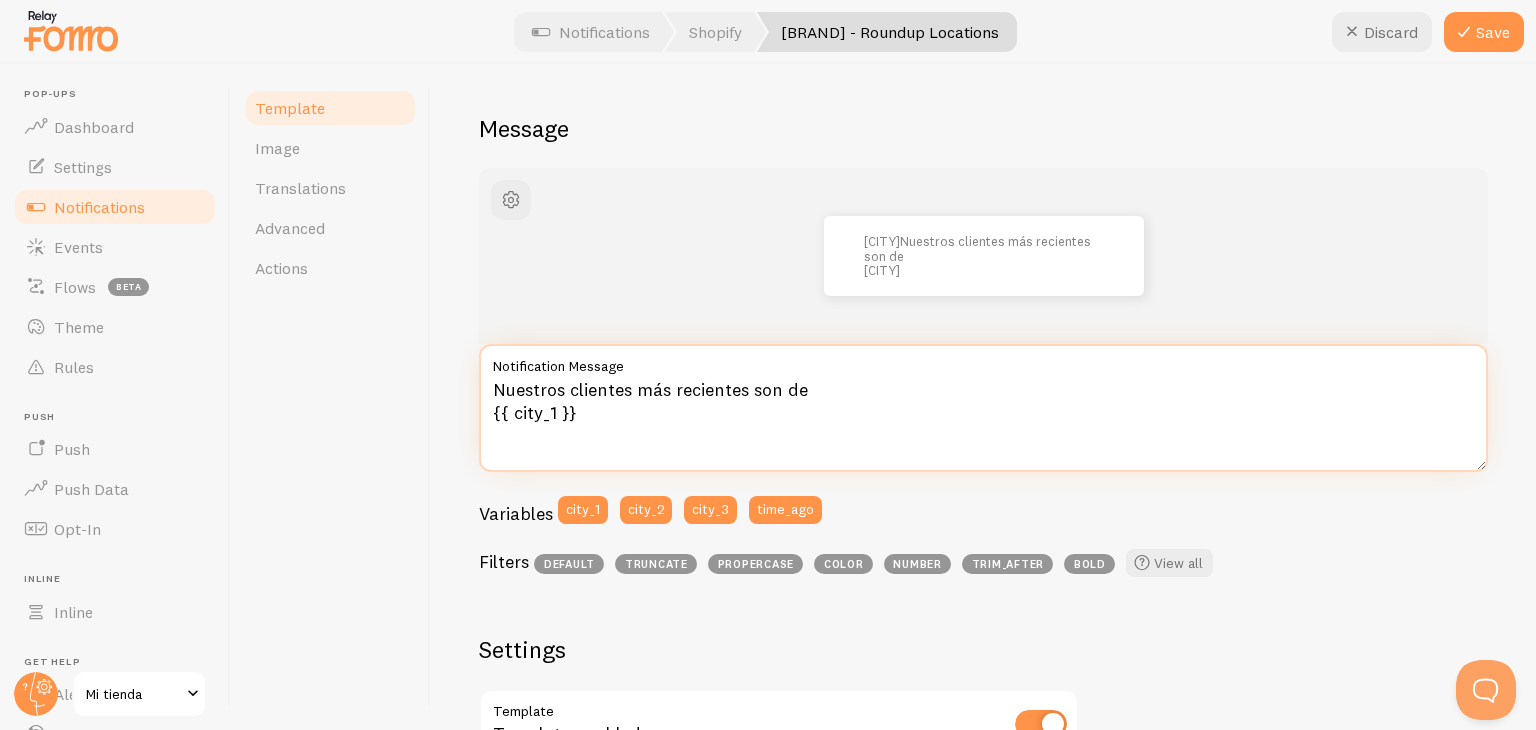 click on "{{ city_2 }}Nuestros clientes más recientes son de
{{ city_1 }}" at bounding box center [983, 408] 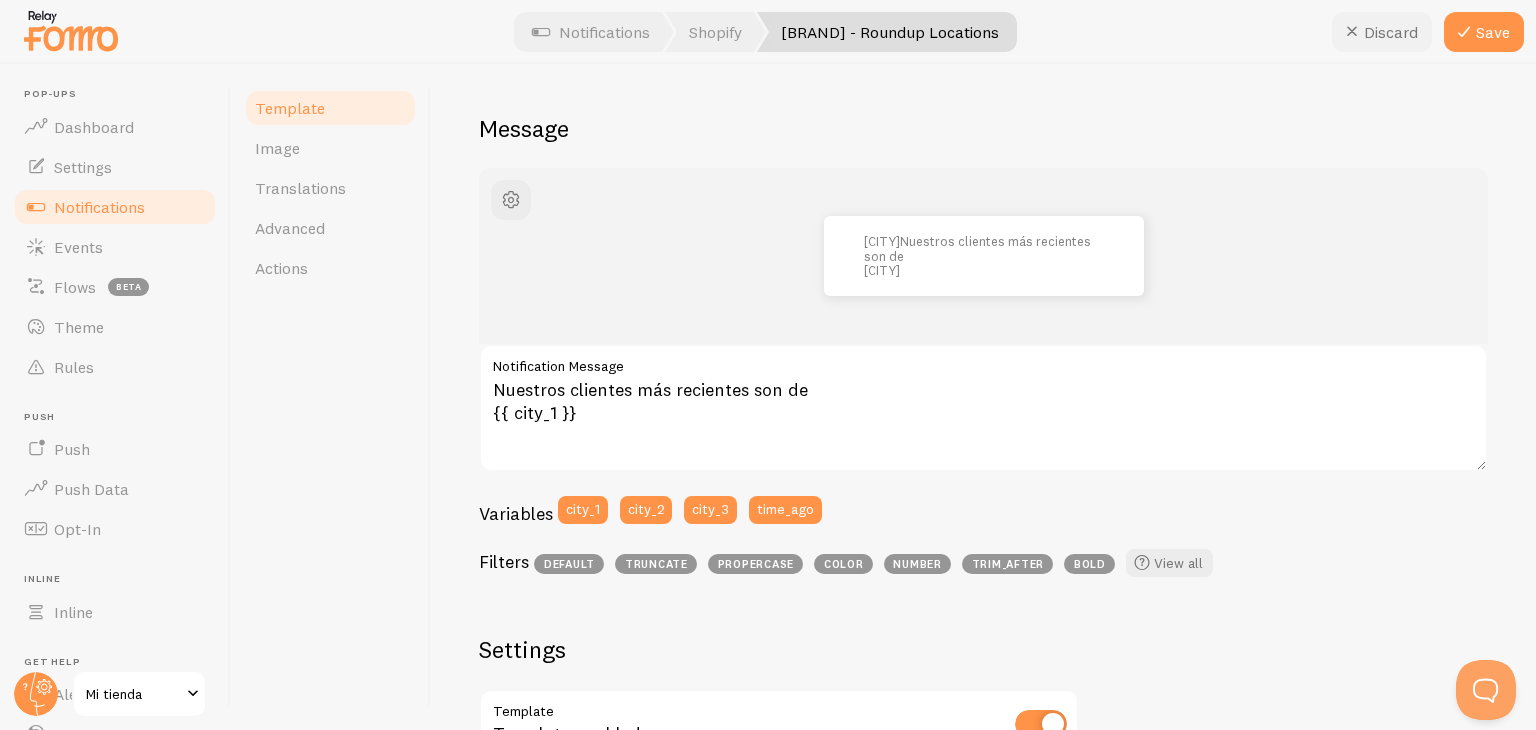 click on "Discard" at bounding box center [1382, 32] 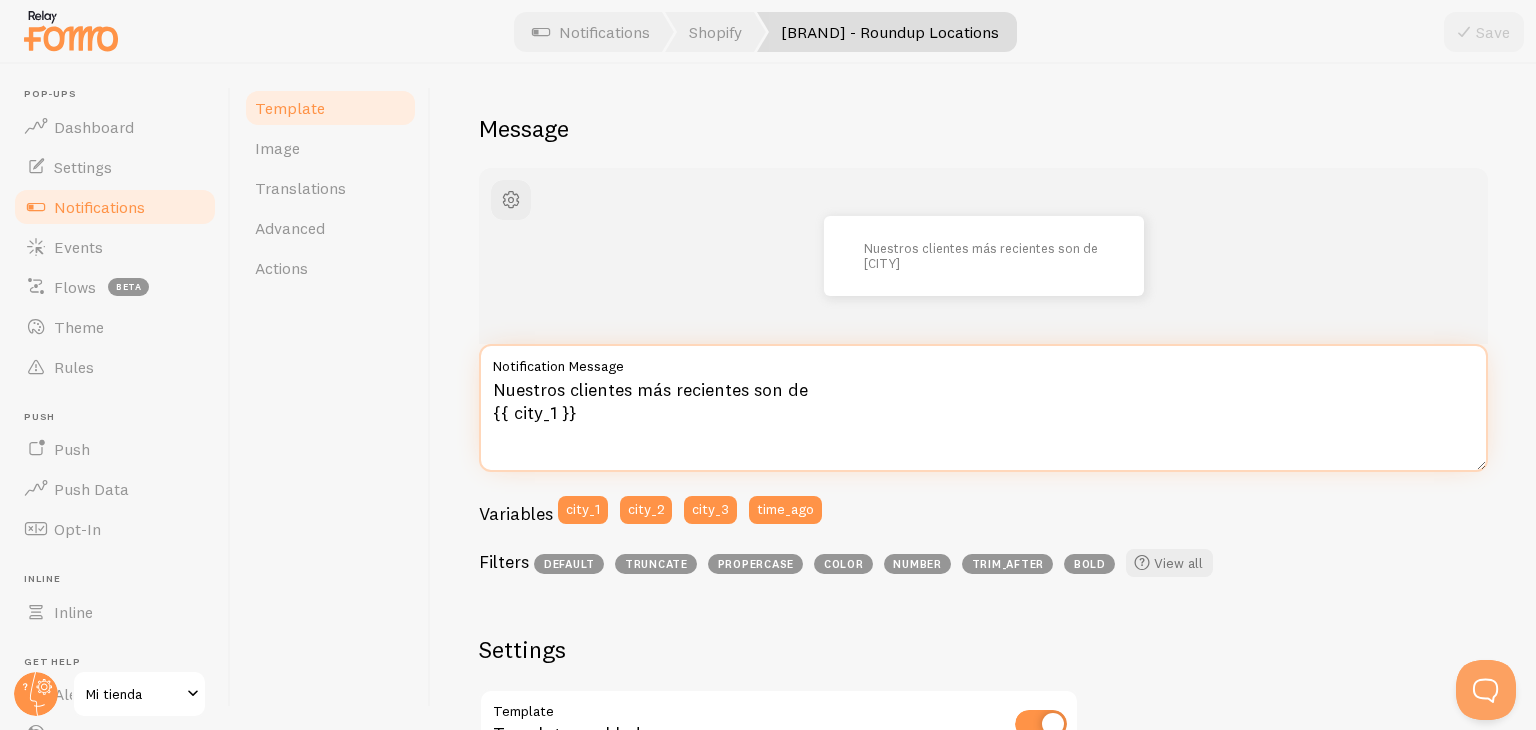 click on "Nuestros clientes más recientes son de
{{ city_1 }}" at bounding box center [983, 408] 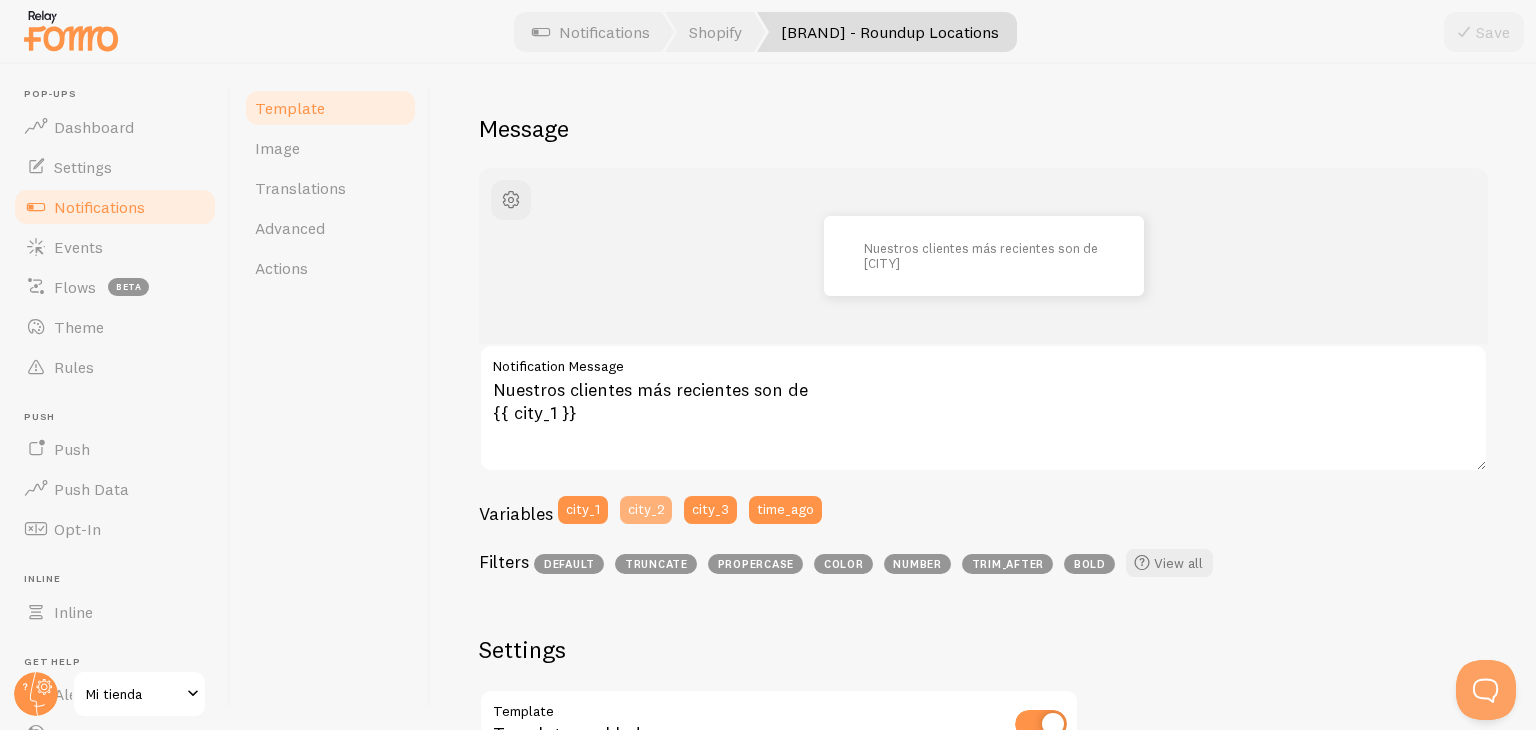 click on "city_2" at bounding box center (646, 510) 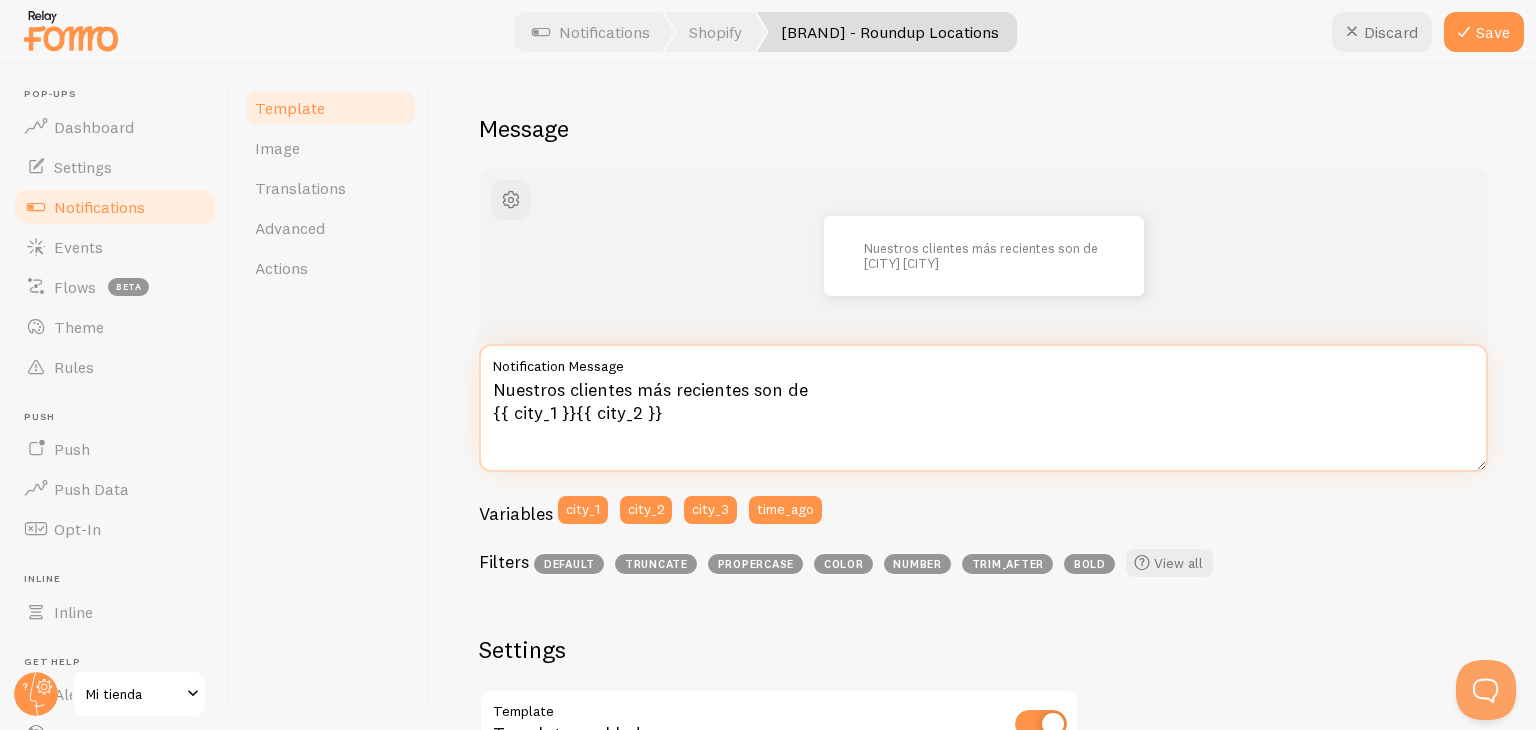 click on "Nuestros clientes más recientes son de
{{ city_1 }}{{ city_2 }}" at bounding box center (983, 408) 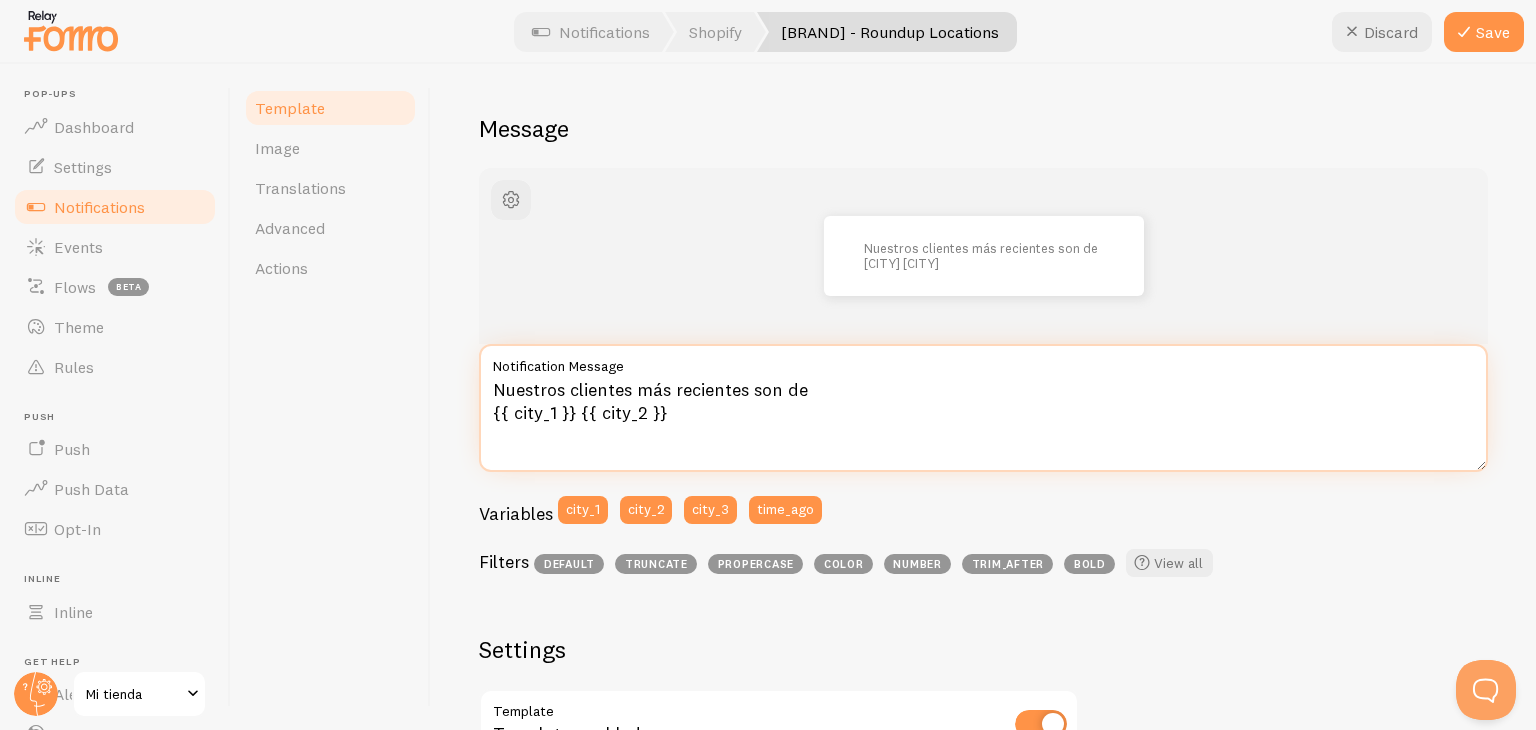 click on "Nuestros clientes más recientes son de
{{ city_1 }} {{ city_2 }}" at bounding box center [983, 408] 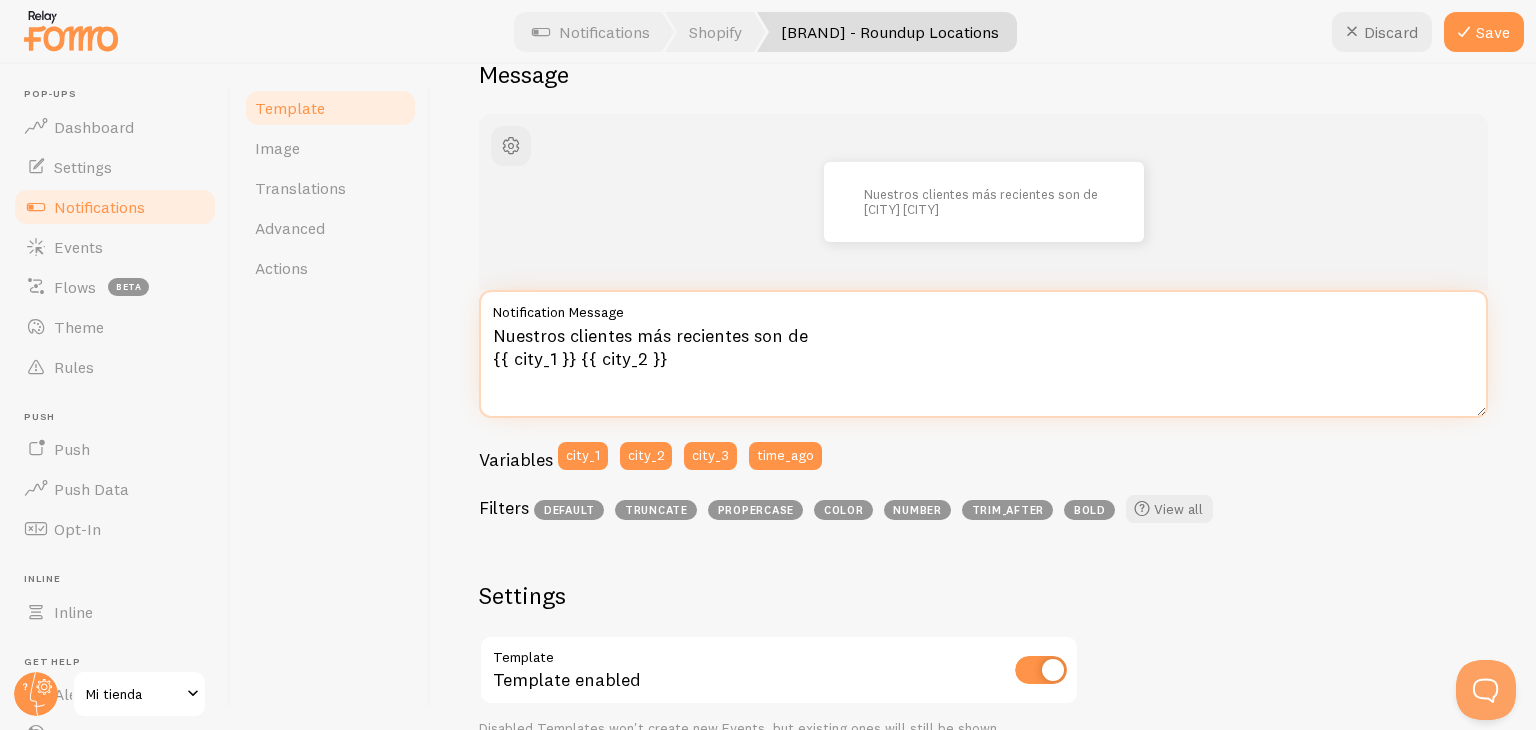 scroll, scrollTop: 196, scrollLeft: 0, axis: vertical 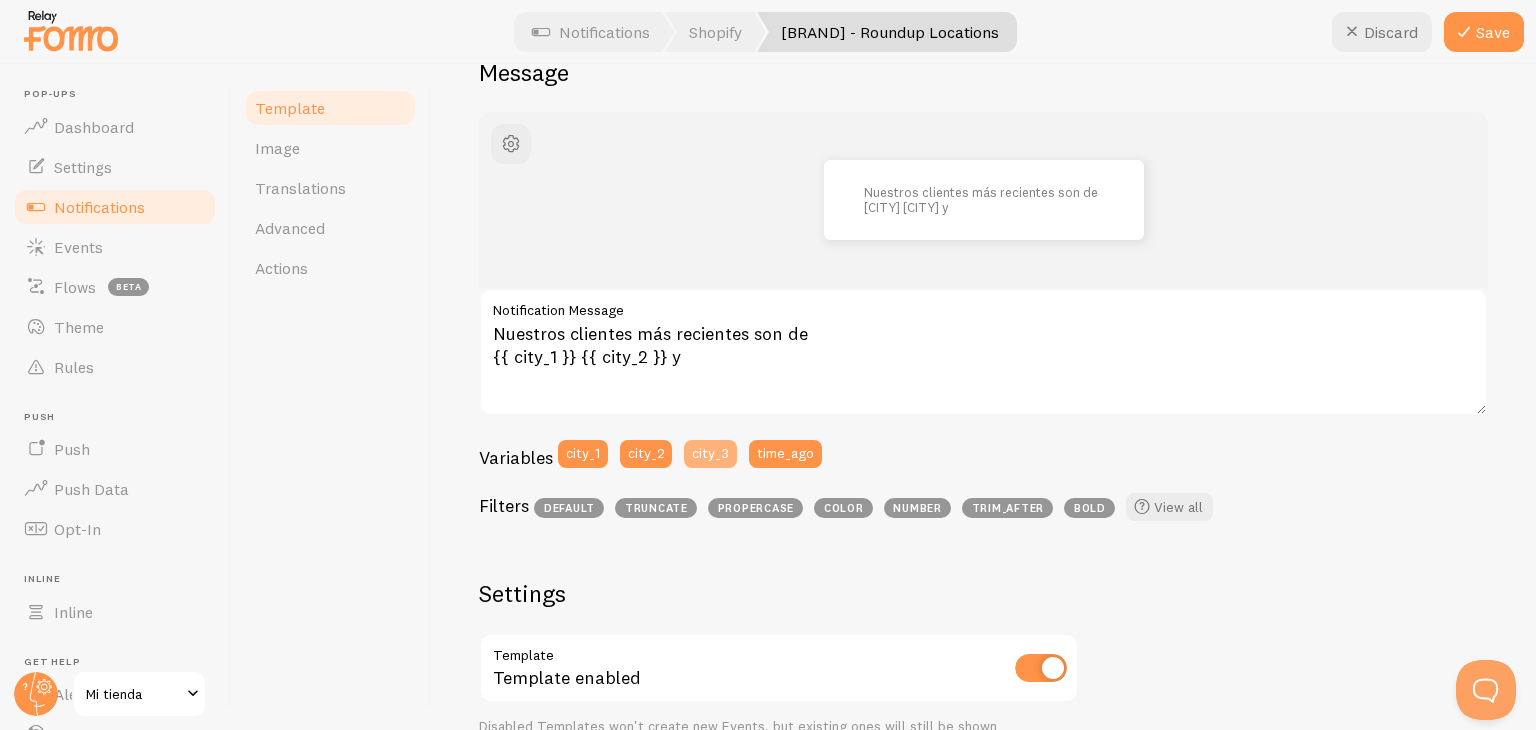 click on "city_3" at bounding box center [710, 454] 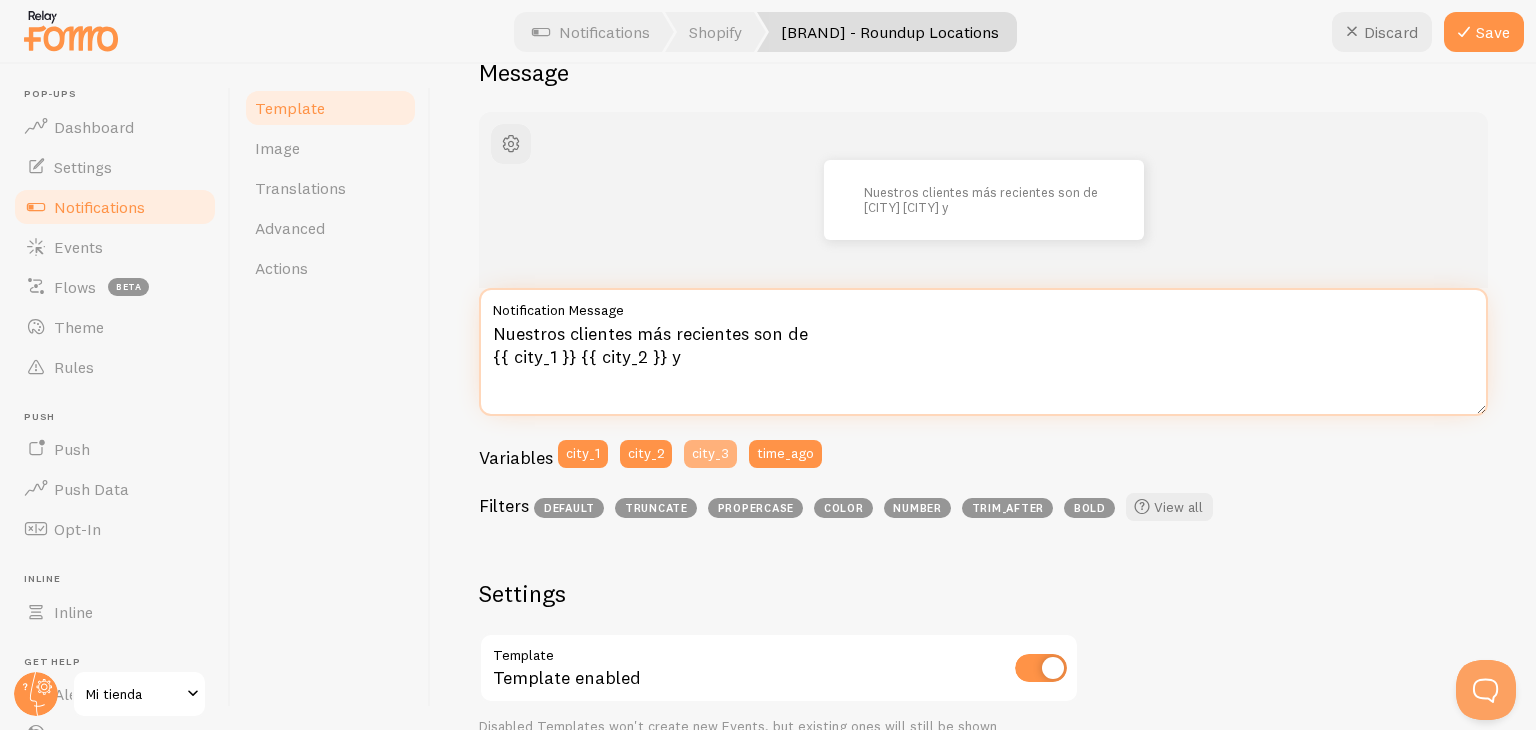 type on "Nuestros clientes más recientes son de
{{ city_1 }} {{ city_2 }} y {{ city_3 }}" 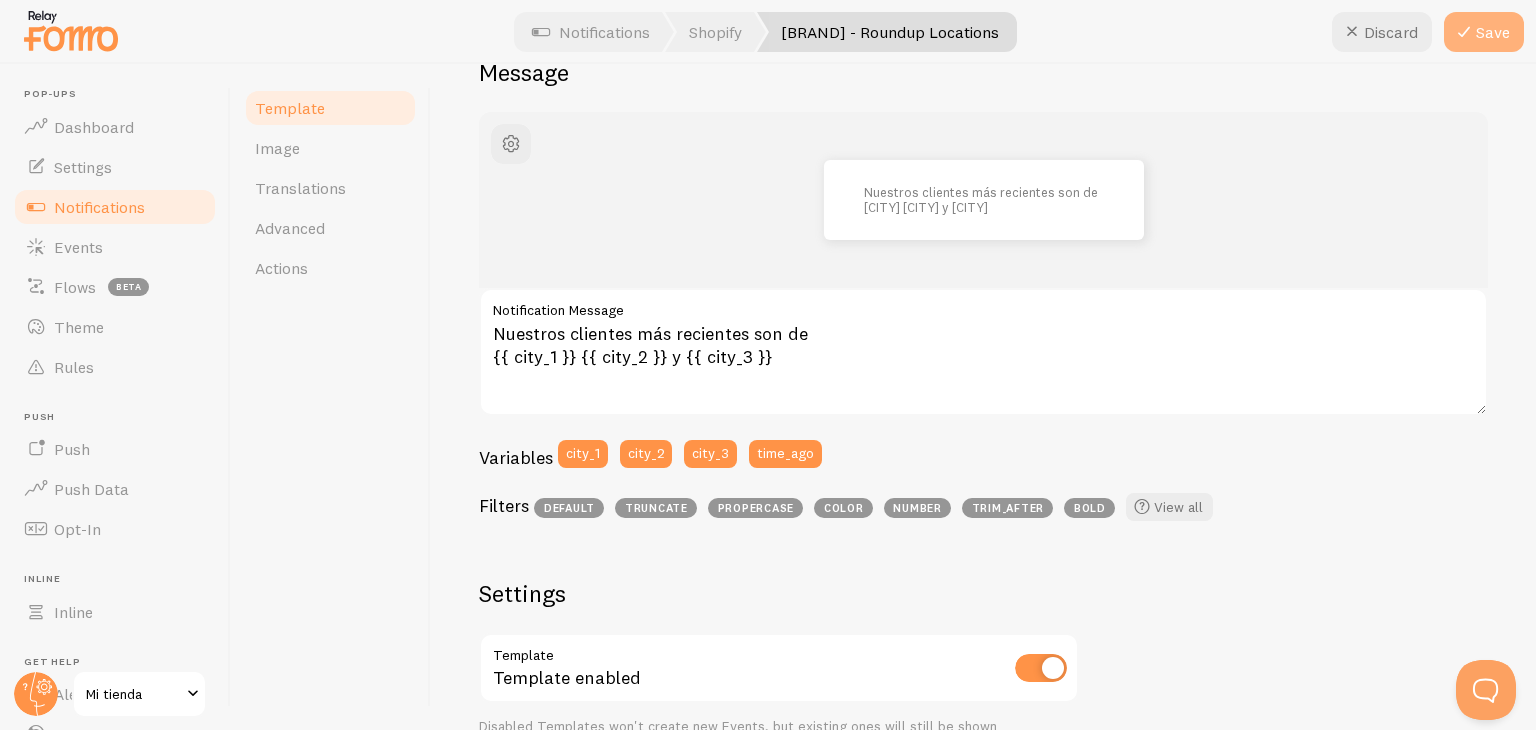 click at bounding box center [1464, 32] 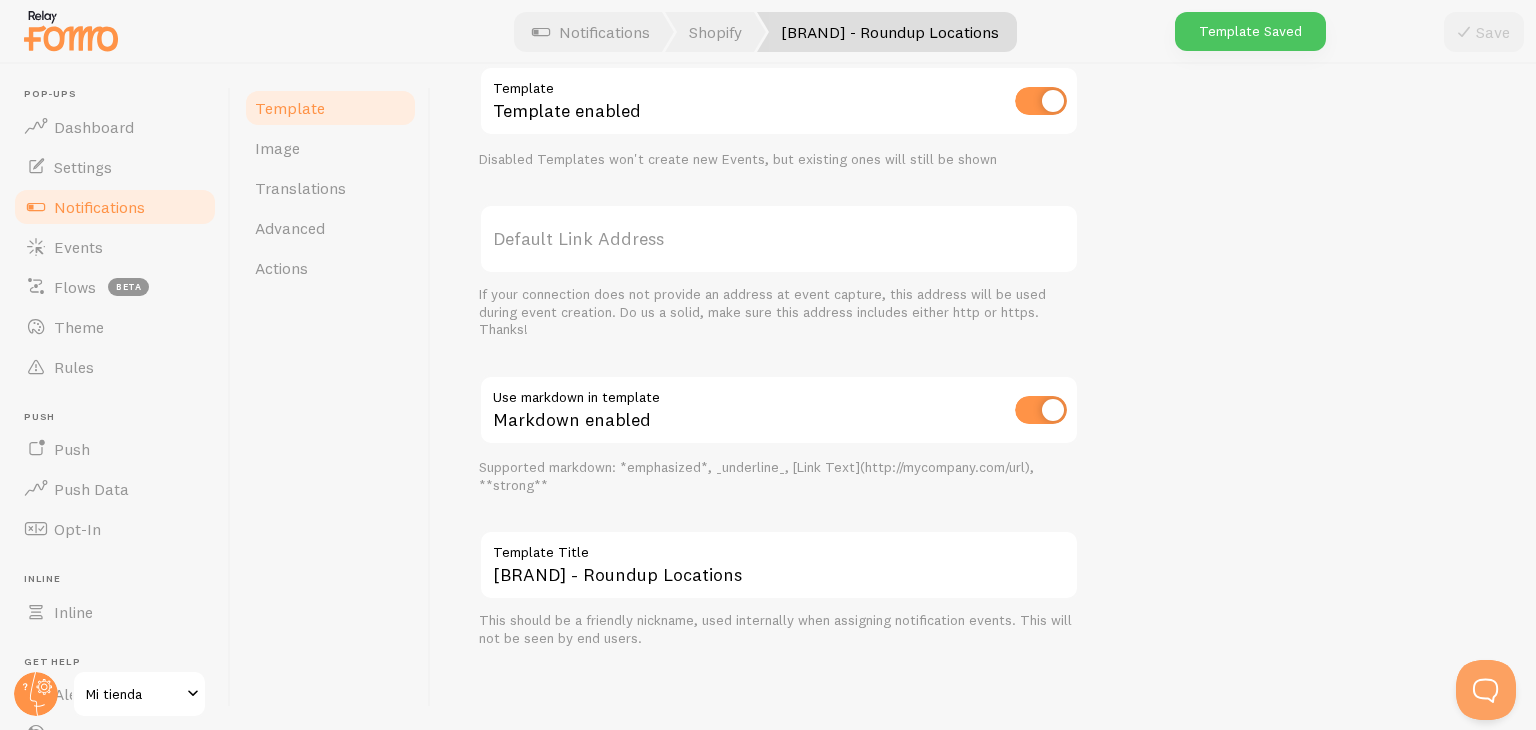 scroll, scrollTop: 0, scrollLeft: 0, axis: both 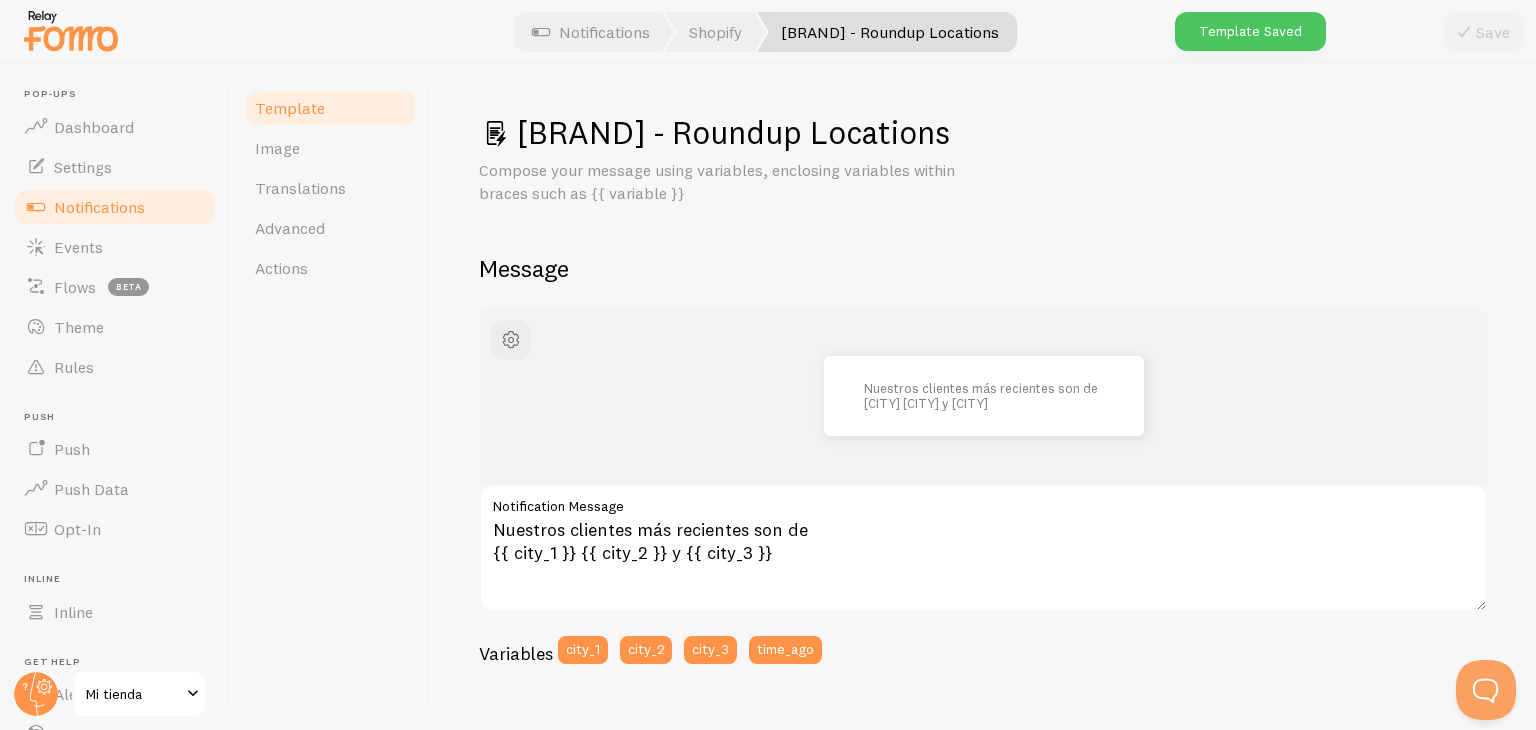 click on "Notifications" at bounding box center [115, 207] 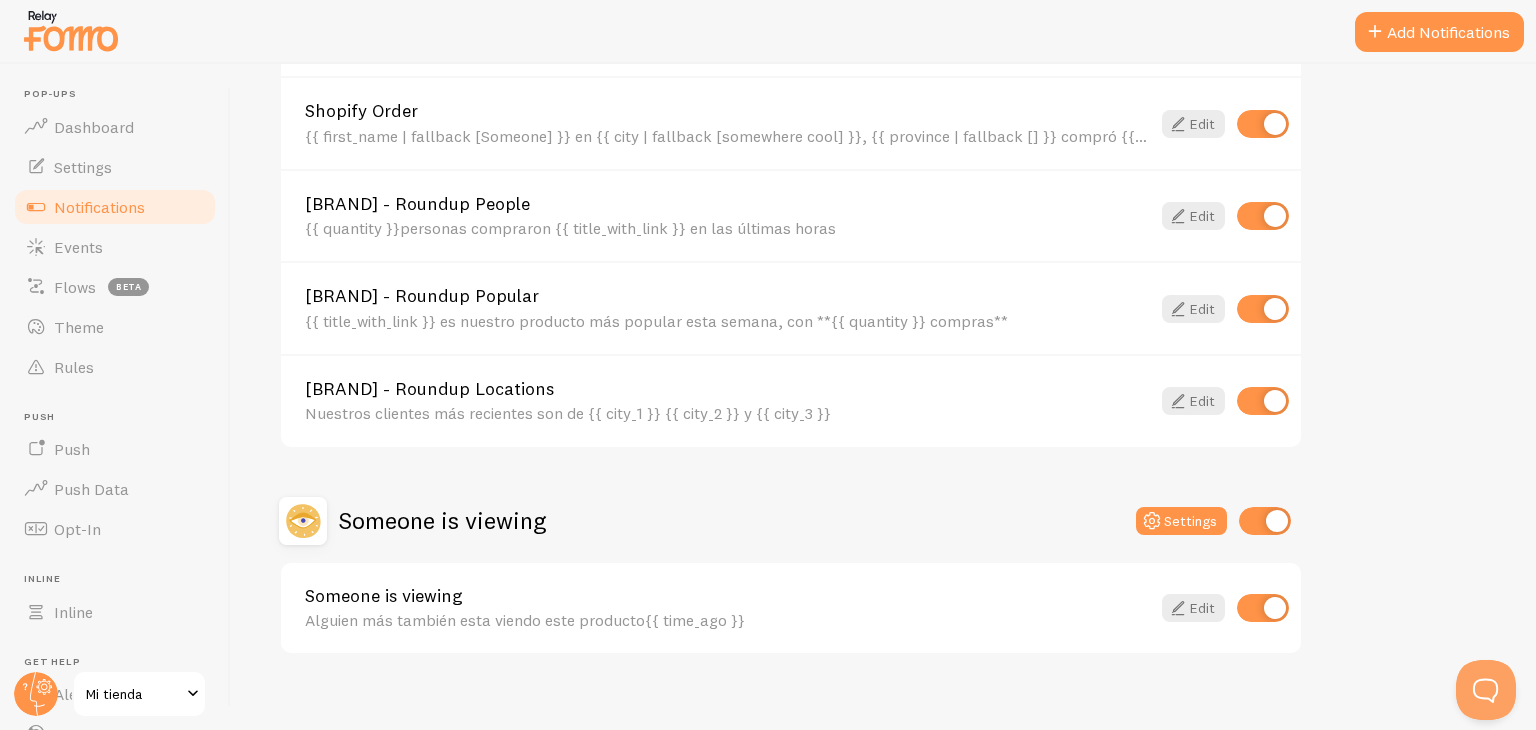 scroll, scrollTop: 876, scrollLeft: 0, axis: vertical 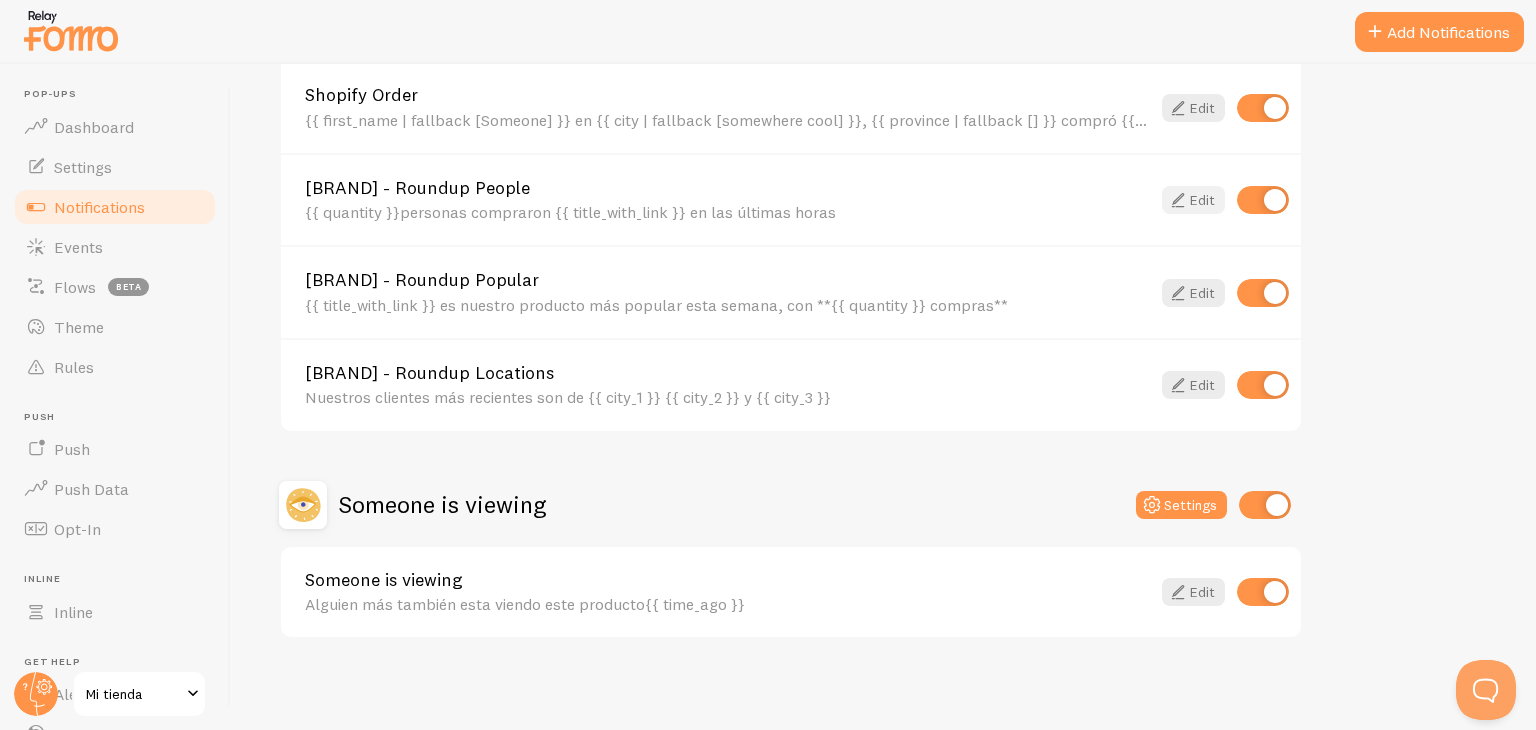 click at bounding box center [1178, 200] 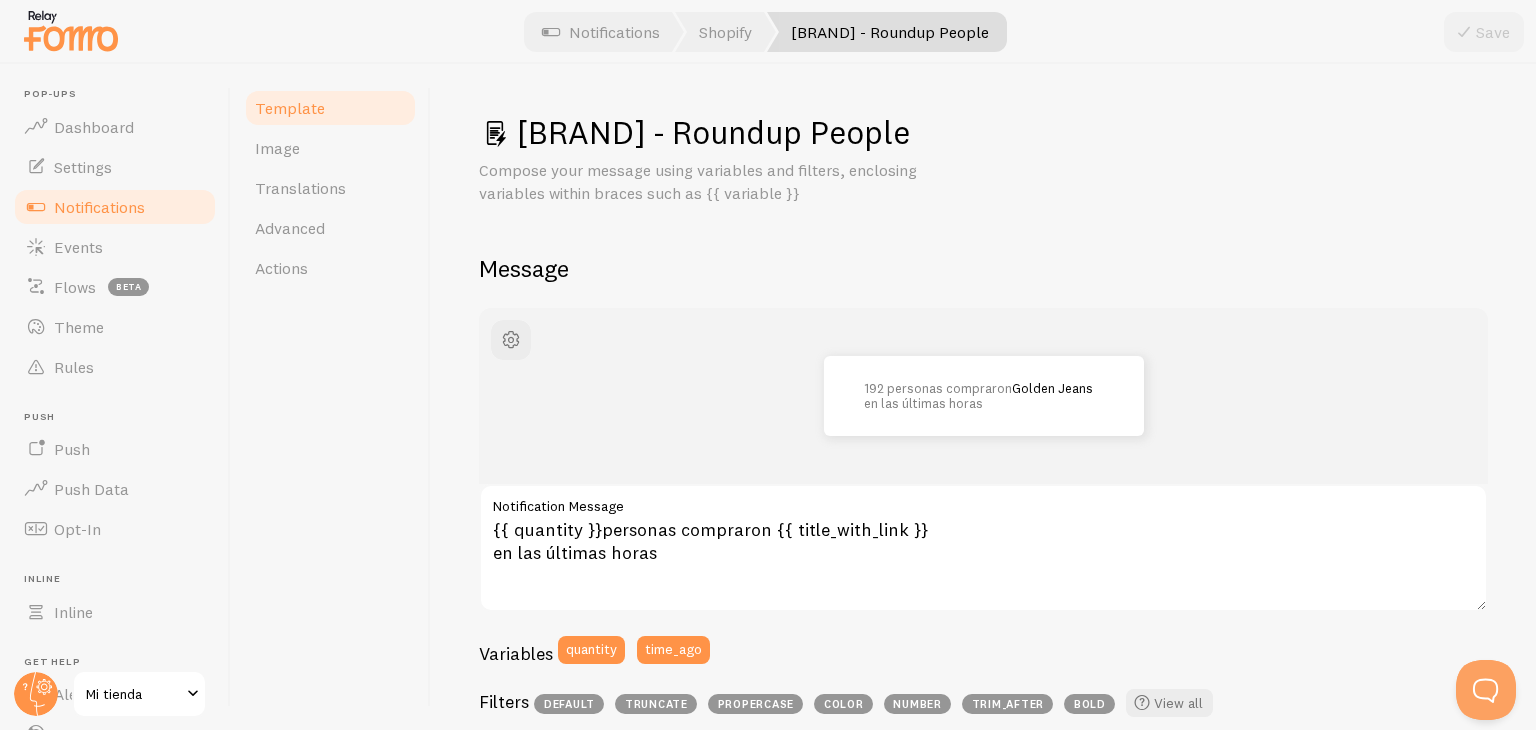 scroll, scrollTop: 134, scrollLeft: 0, axis: vertical 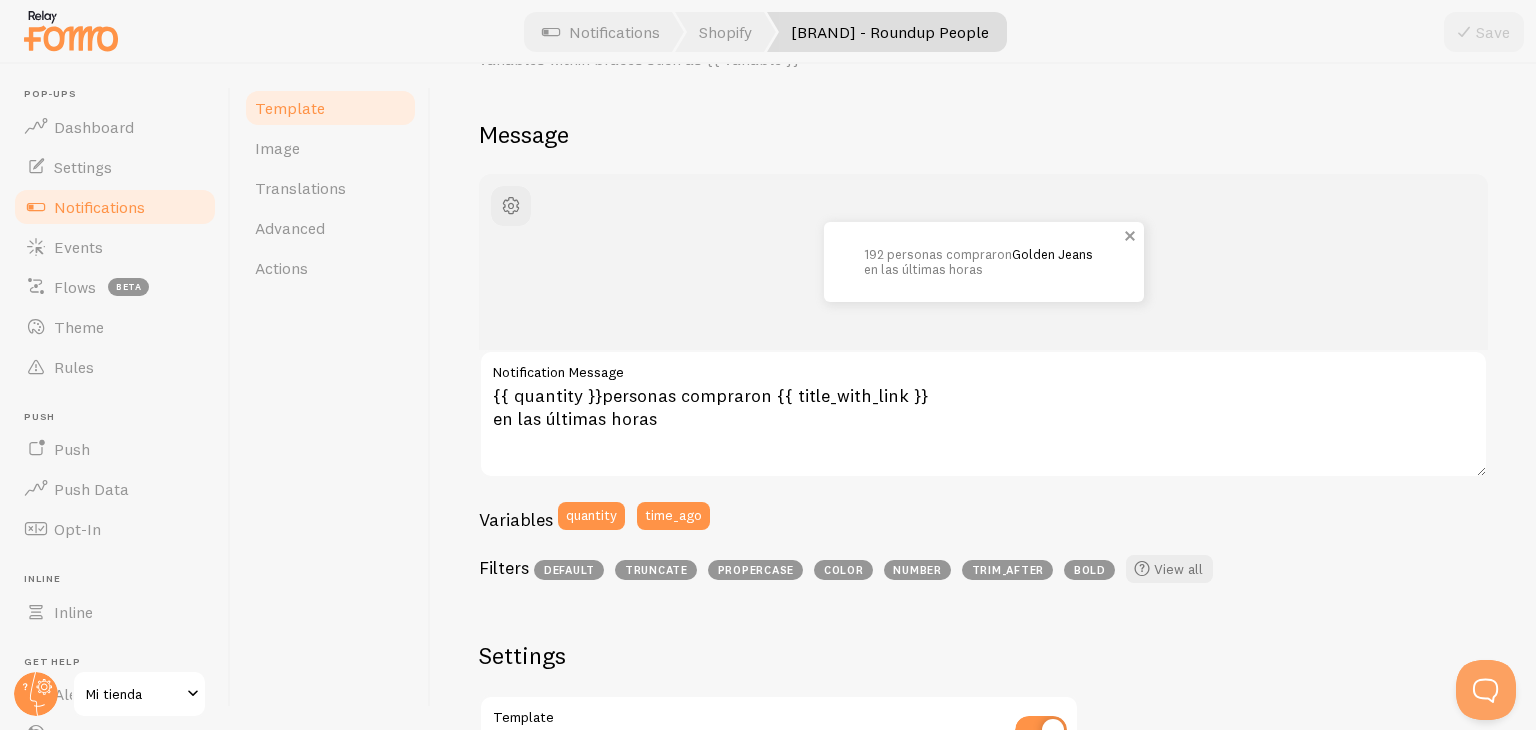 click on "192personas compraron  Golden Jeans en las últimas horas" at bounding box center [984, 261] 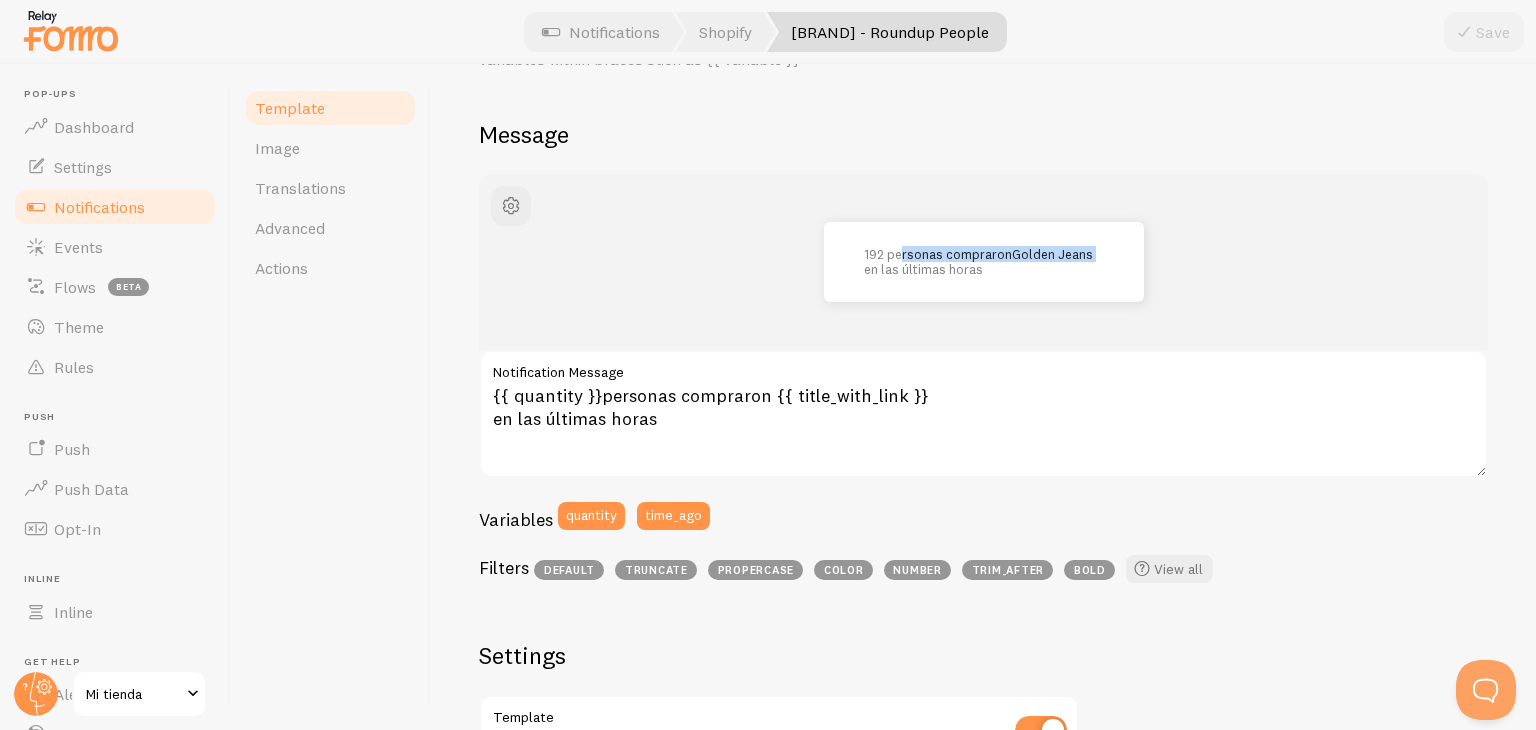 drag, startPoint x: 892, startPoint y: 241, endPoint x: 677, endPoint y: 323, distance: 230.10649 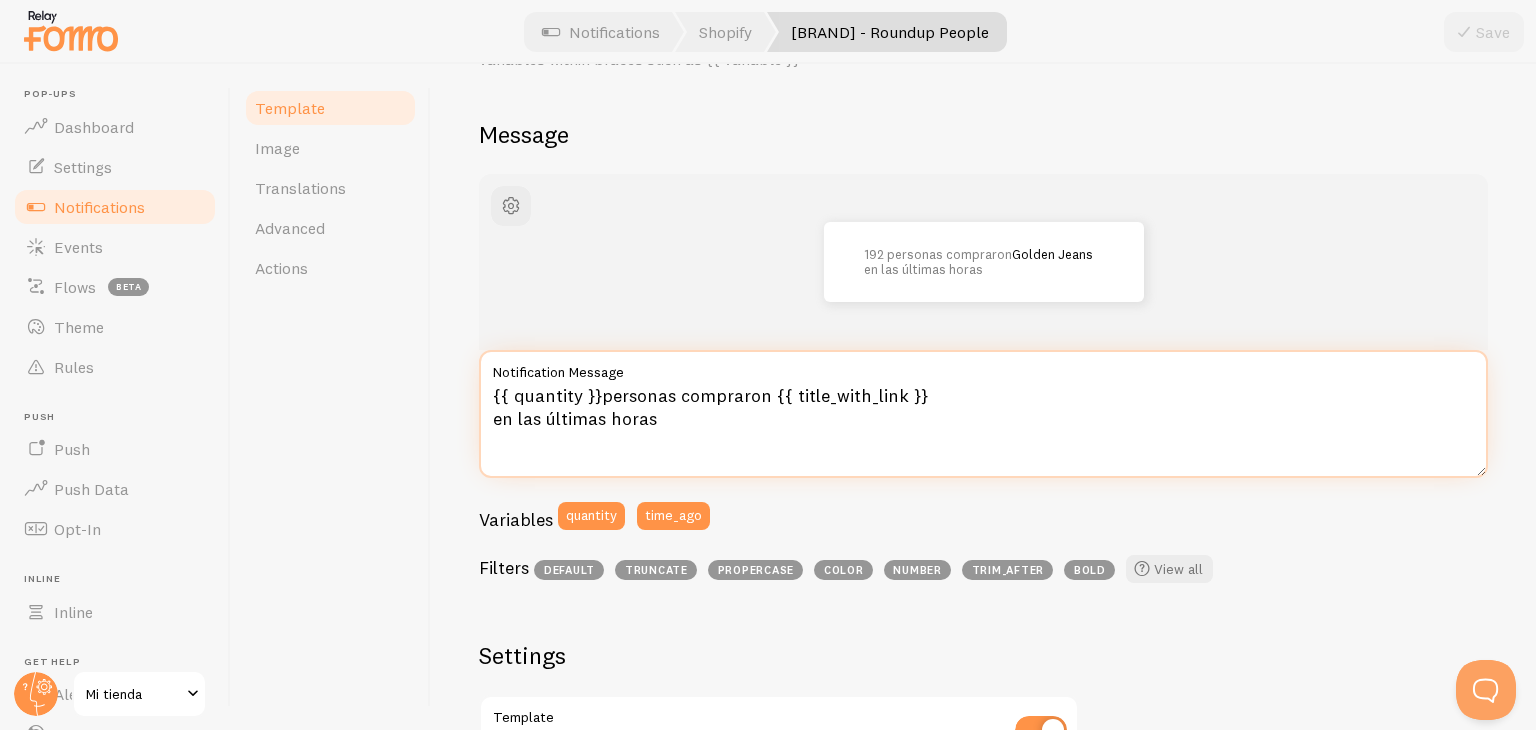 click on "{{ quantity }}personas compraron {{ title_with_link }}
en las últimas horas" at bounding box center [983, 414] 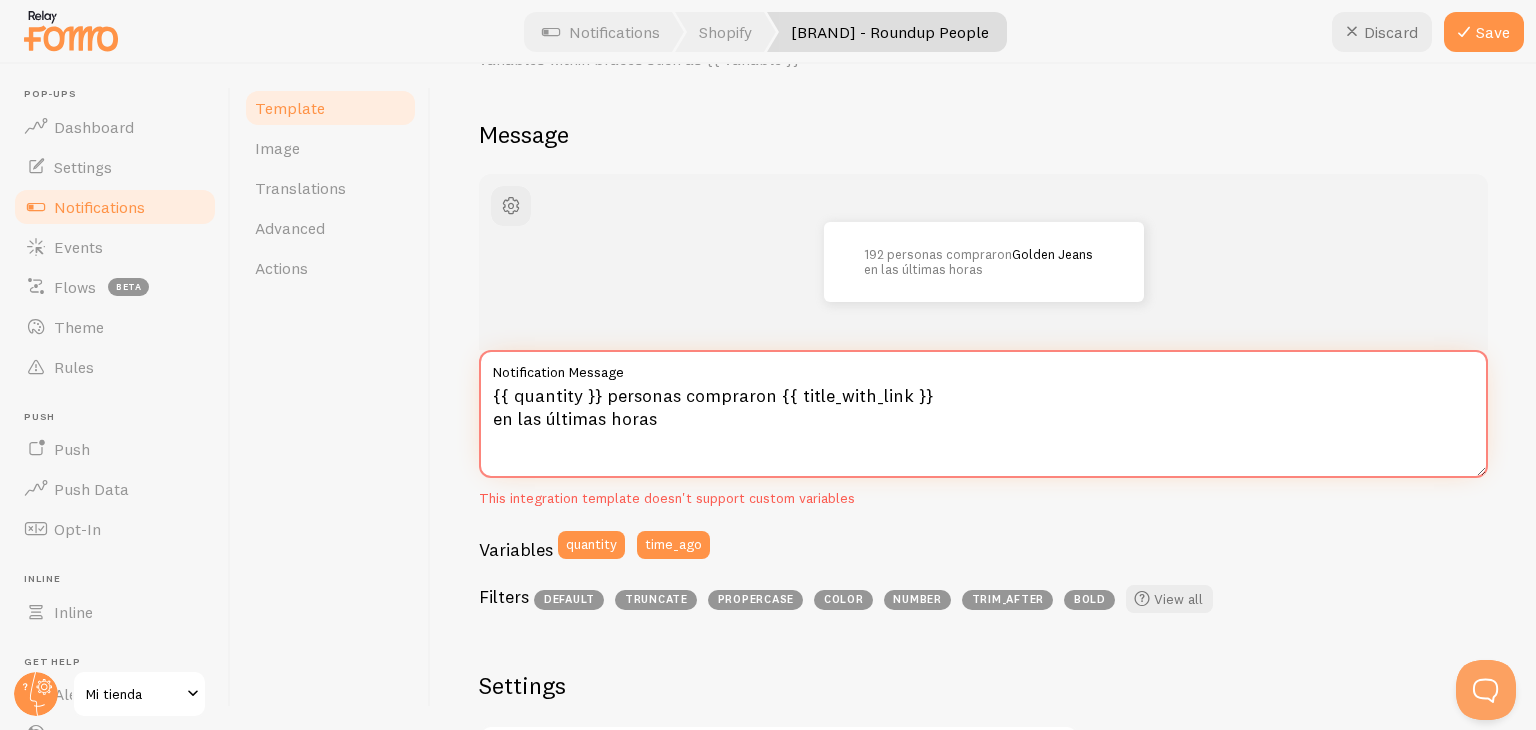 click on "{{ quantity }} personas compraron {{ title_with_link }}
en las últimas horas" at bounding box center [983, 414] 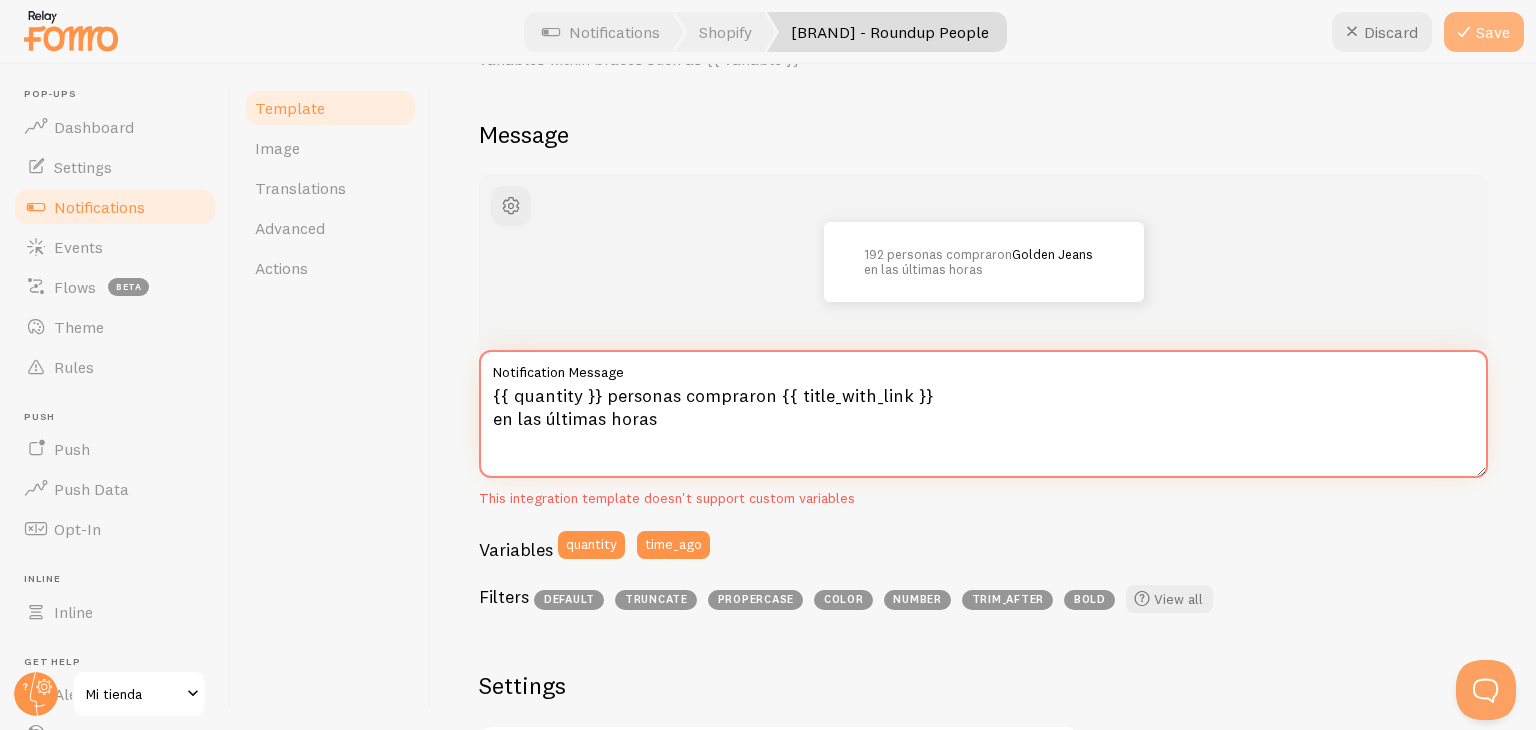 type on "{{ quantity }} personas compraron {{ title_with_link }}
en las últimas horas" 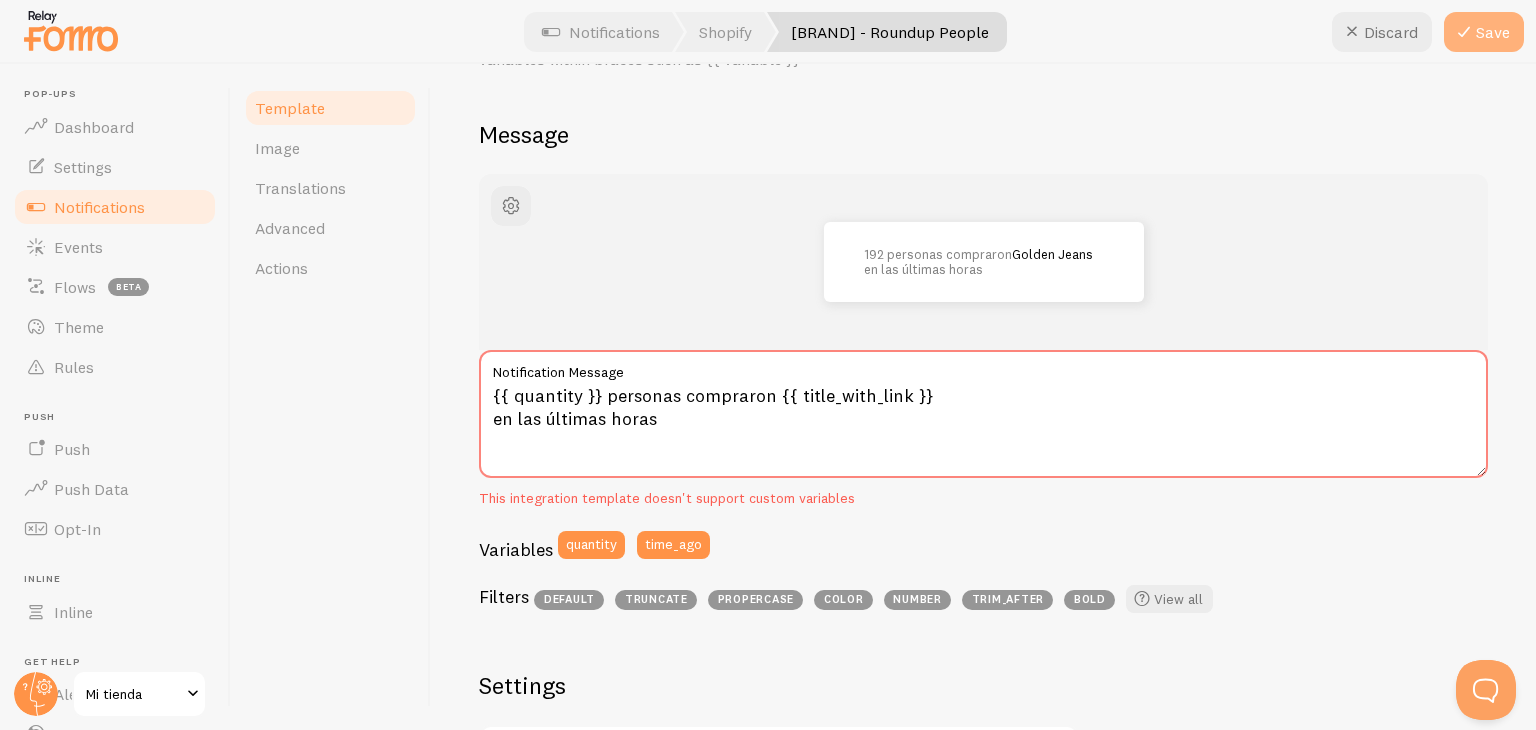 click on "Save" at bounding box center [1484, 32] 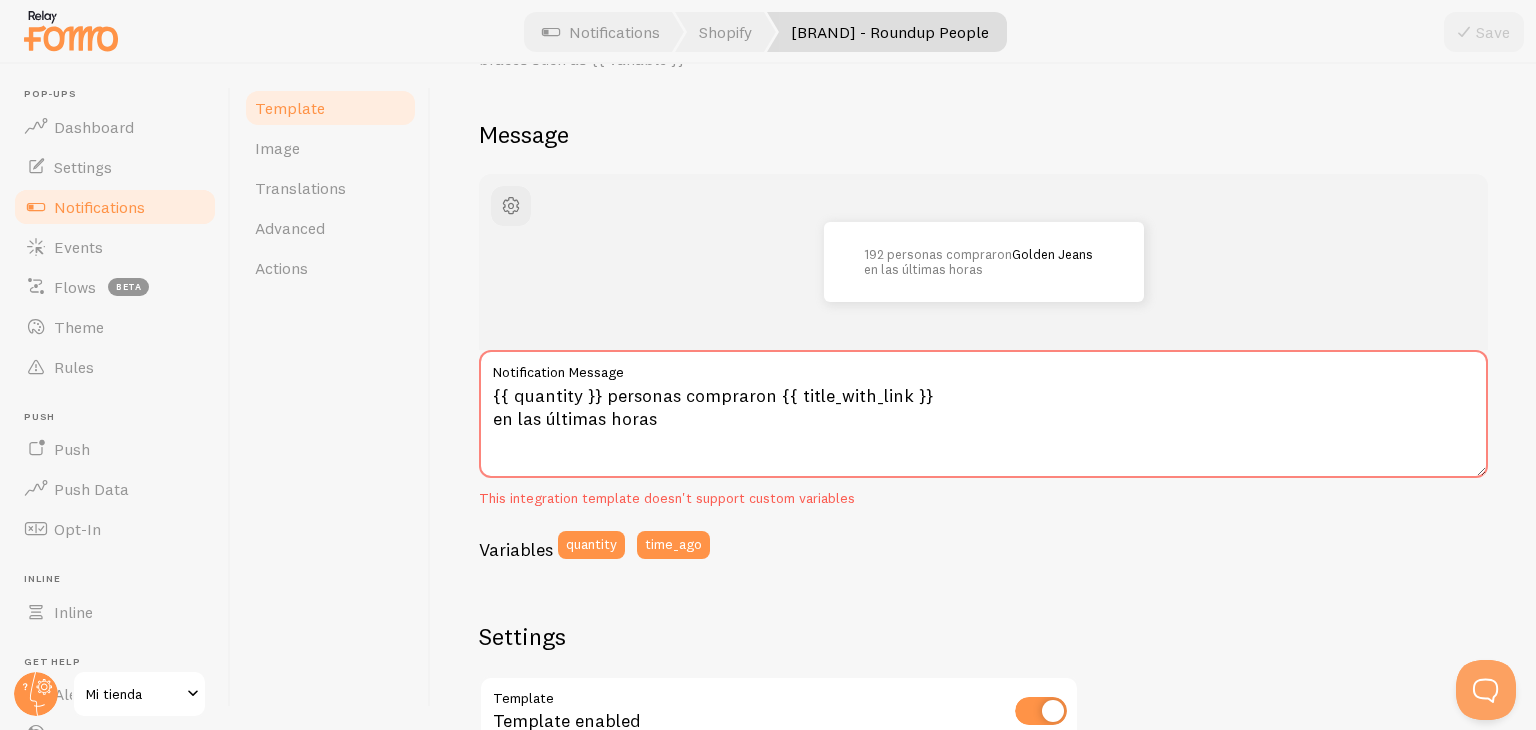 click on "Notifications" at bounding box center (99, 207) 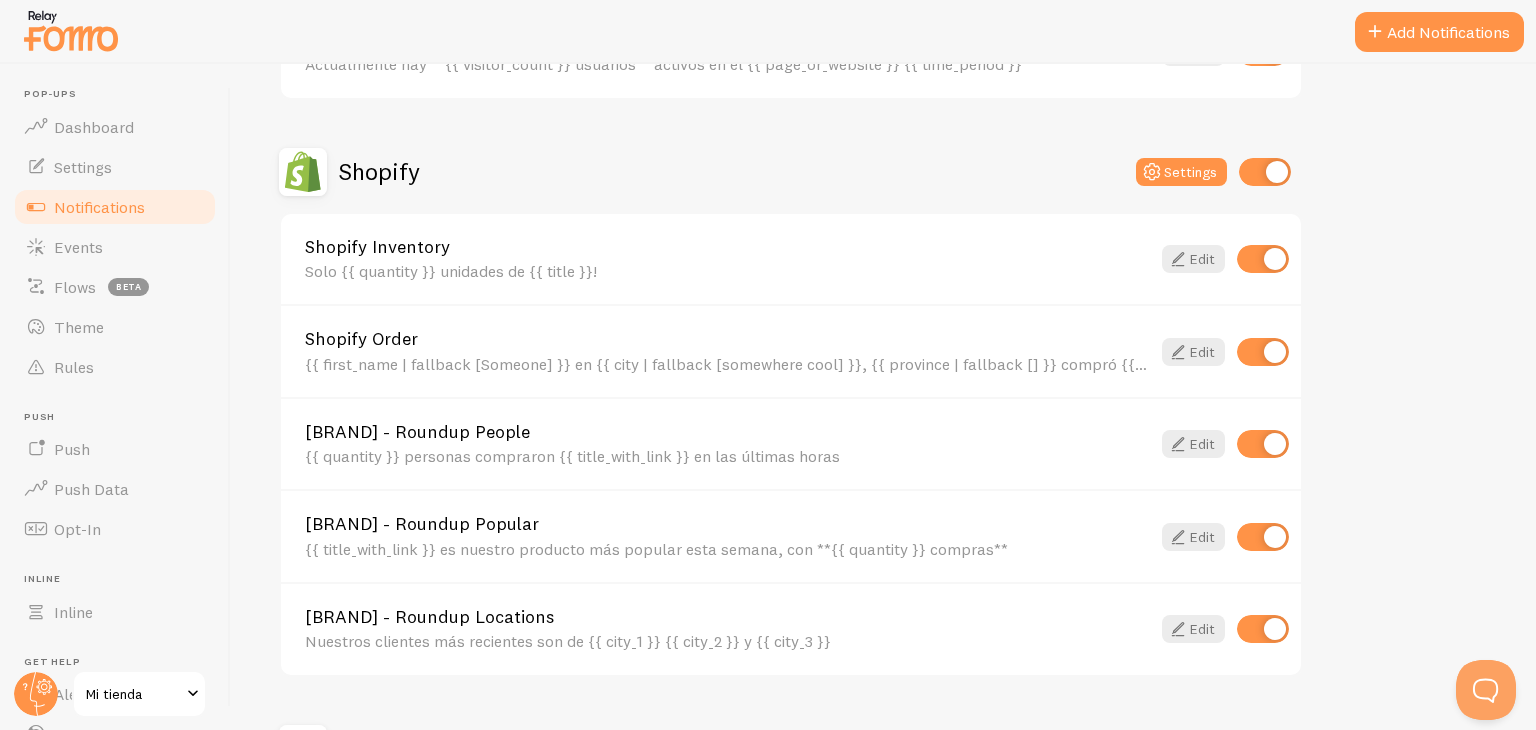 scroll, scrollTop: 634, scrollLeft: 0, axis: vertical 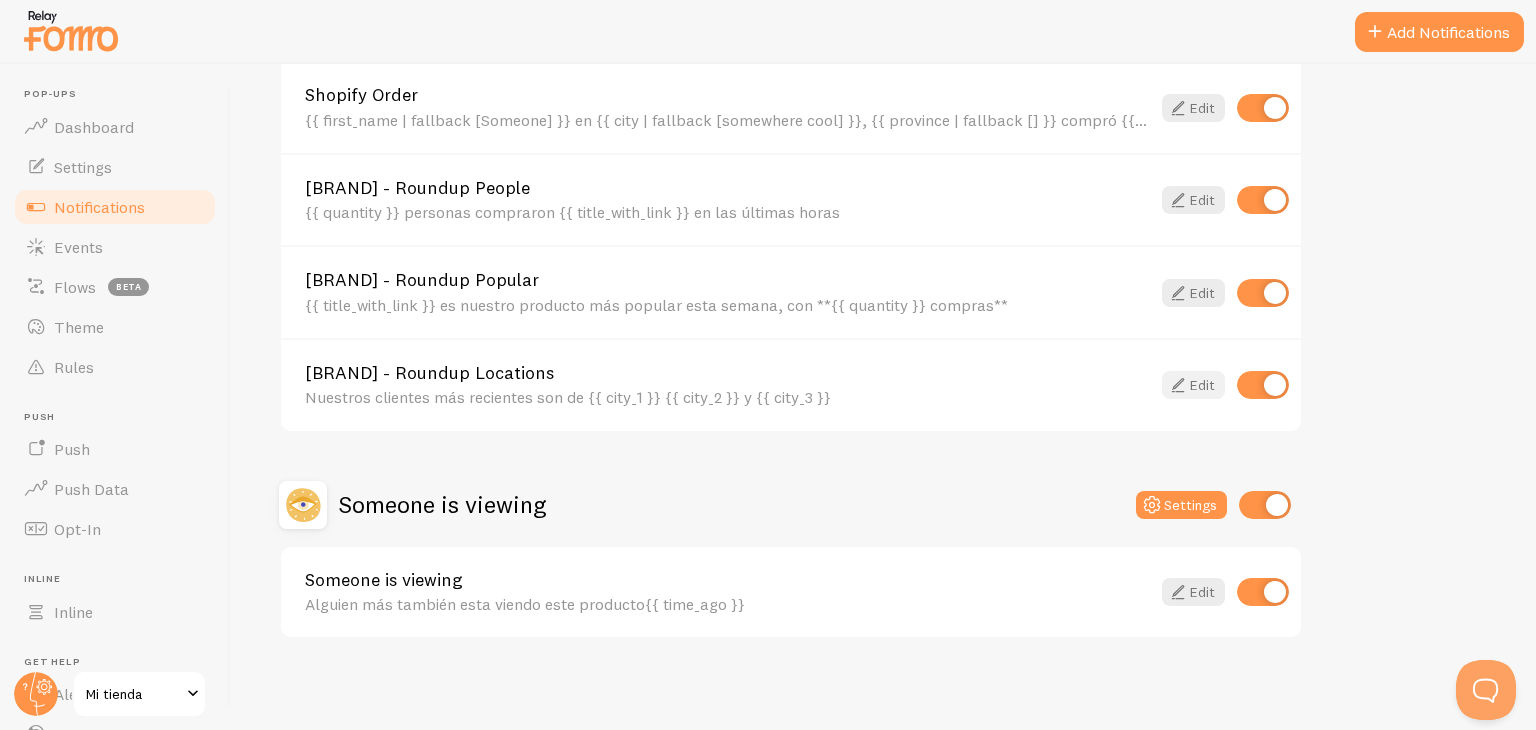 click at bounding box center [1178, 385] 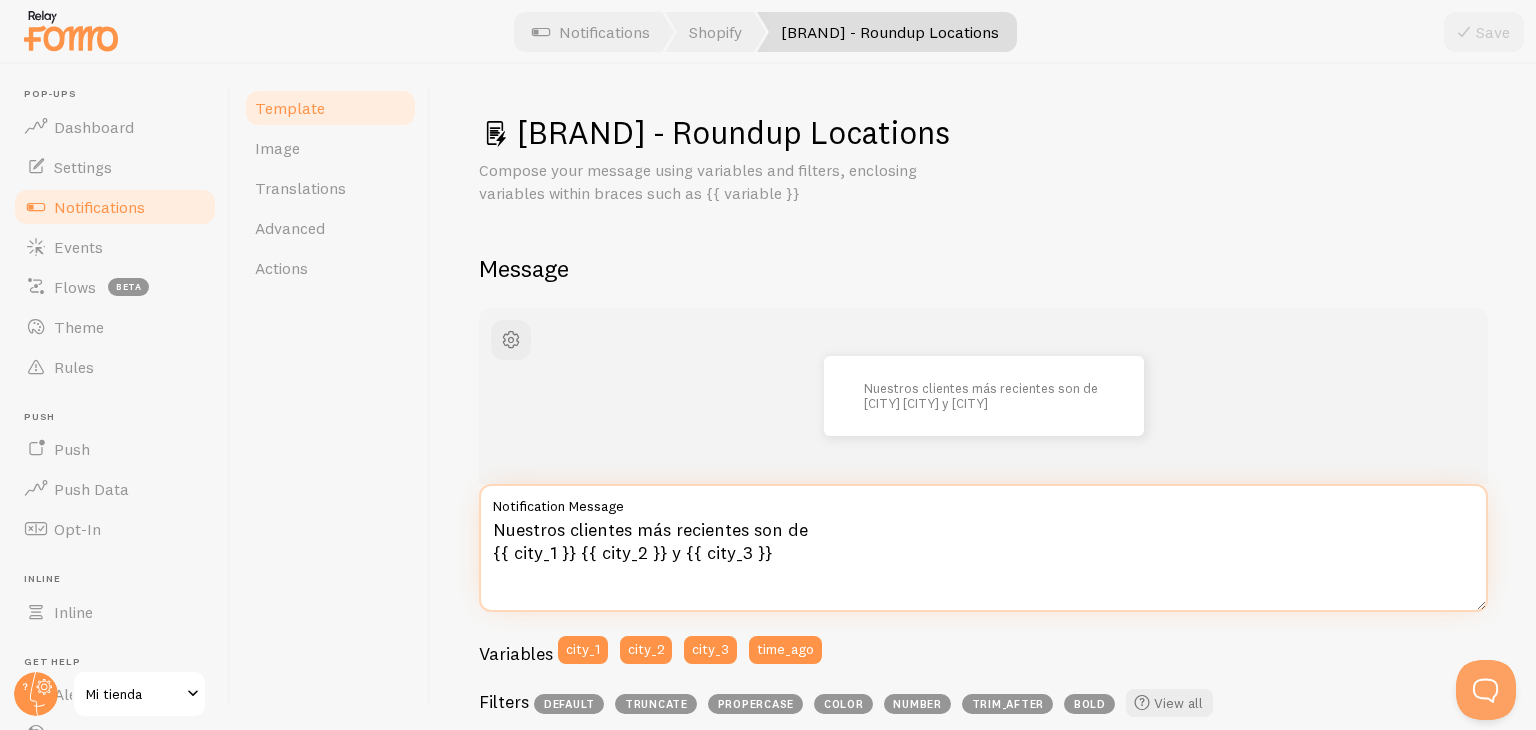 drag, startPoint x: 783, startPoint y: 553, endPoint x: 582, endPoint y: 545, distance: 201.15913 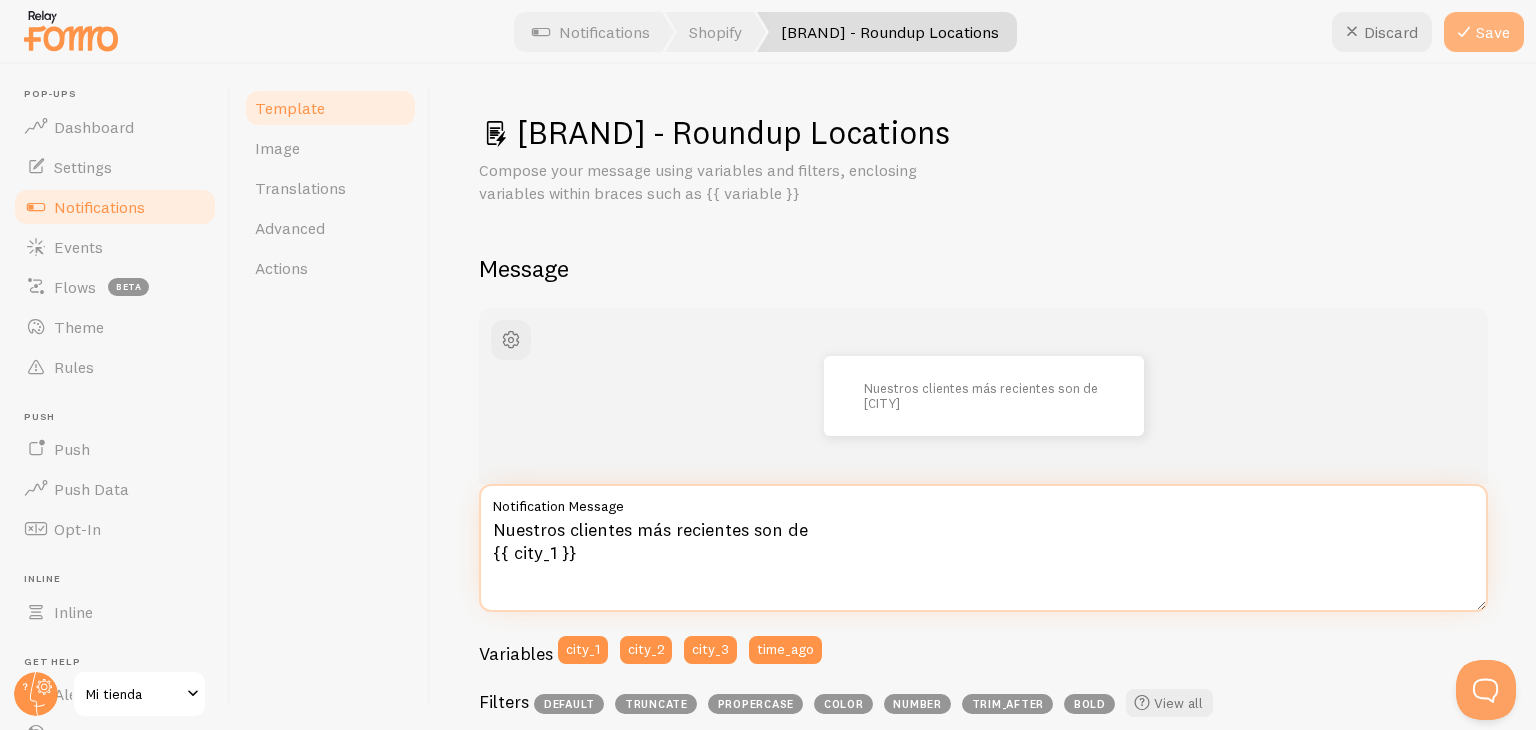 type on "Nuestros clientes más recientes son de
{{ city_1 }}" 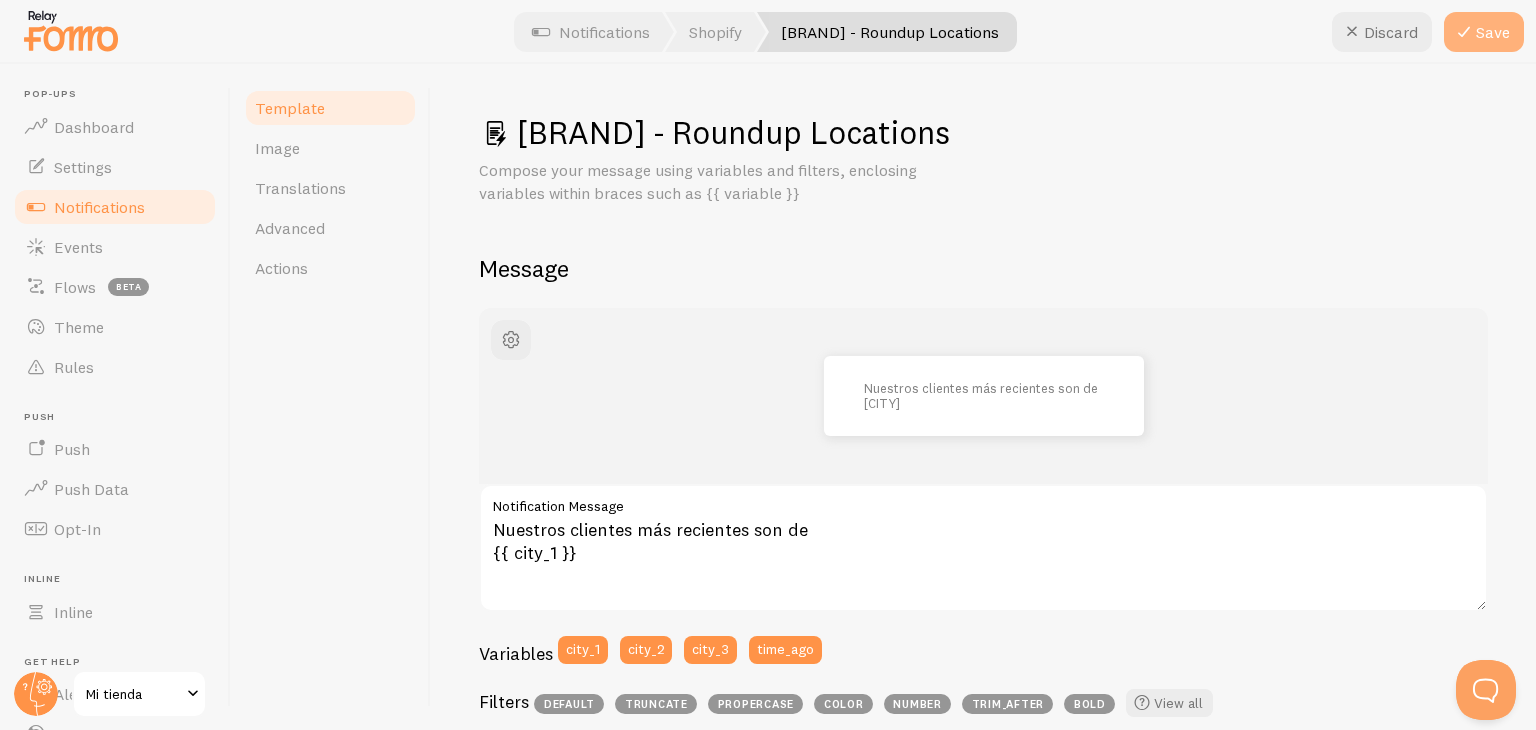 click on "Save" at bounding box center (1484, 32) 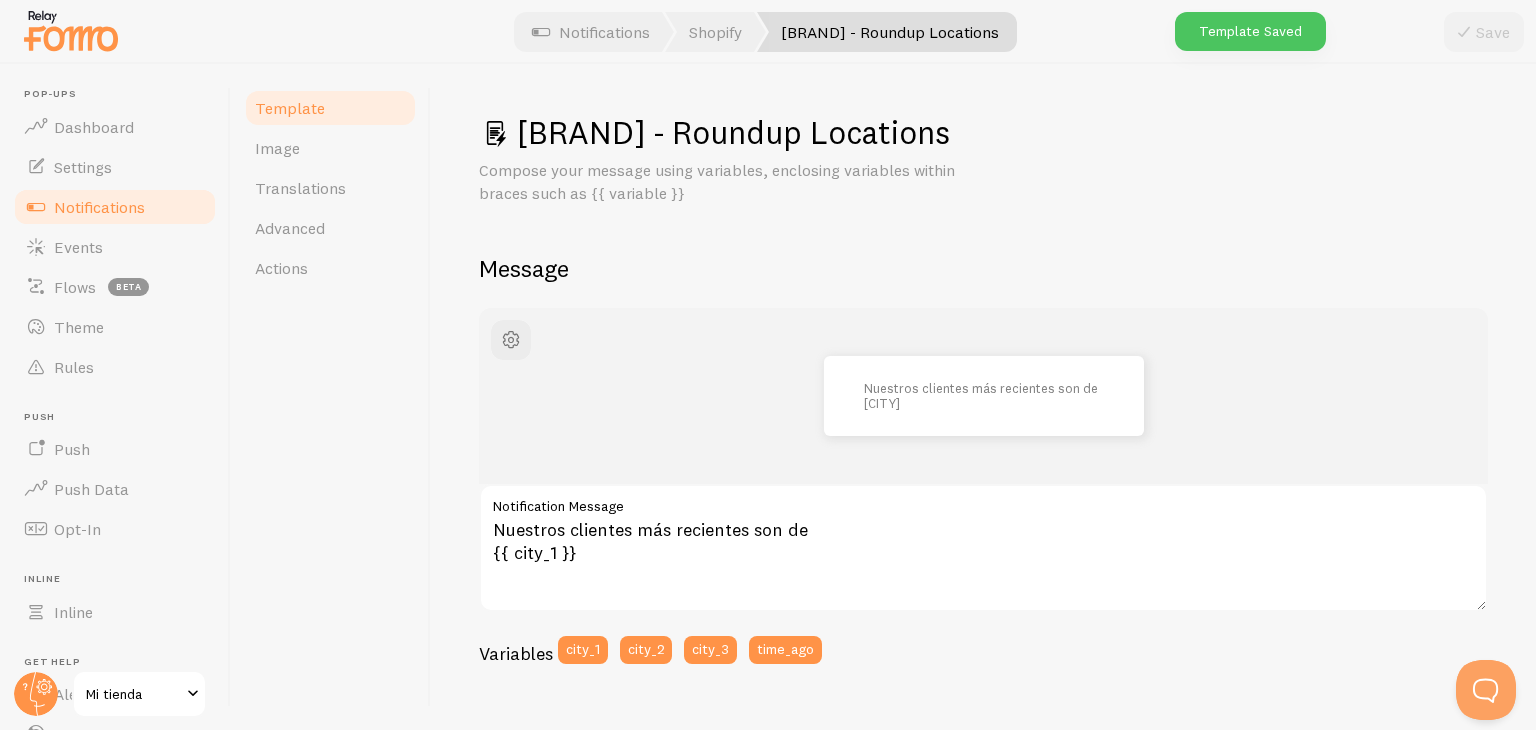click on "Notifications" at bounding box center [115, 207] 